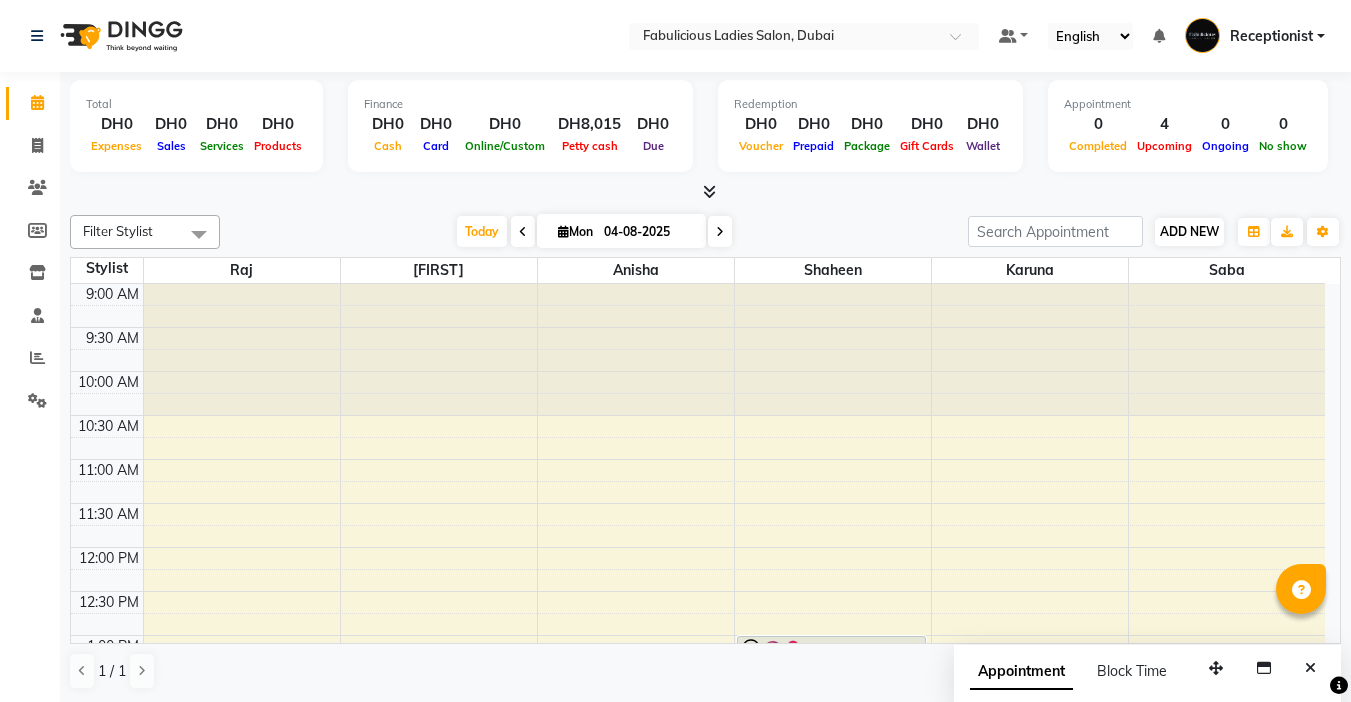 scroll, scrollTop: 0, scrollLeft: 0, axis: both 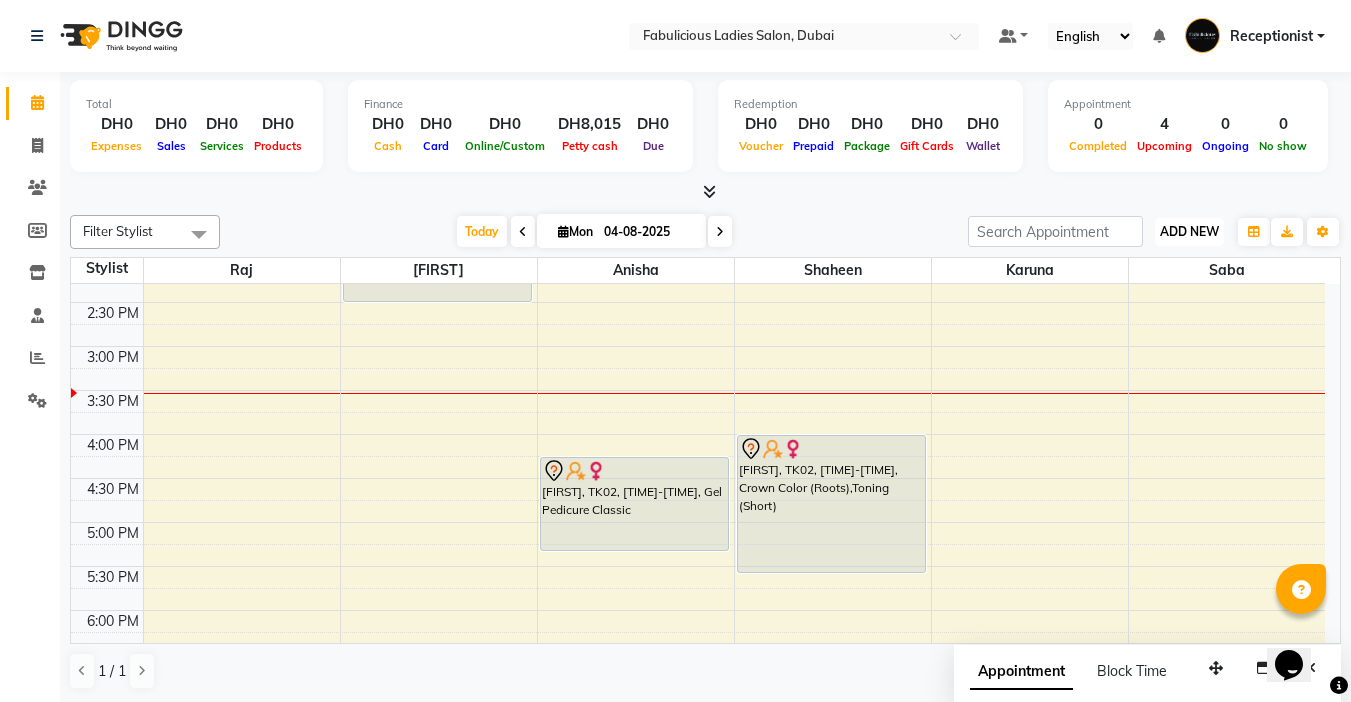 click on "ADD NEW" at bounding box center (1189, 231) 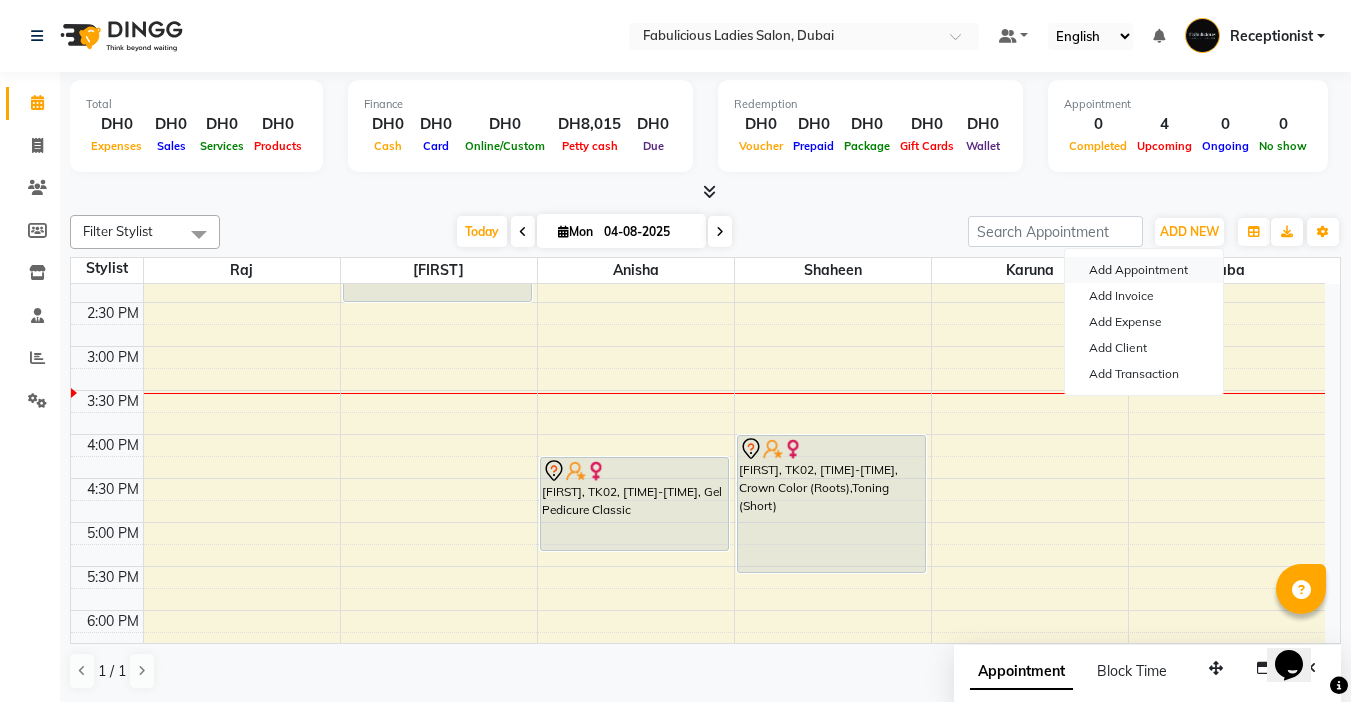 click on "Add Appointment" at bounding box center [1144, 270] 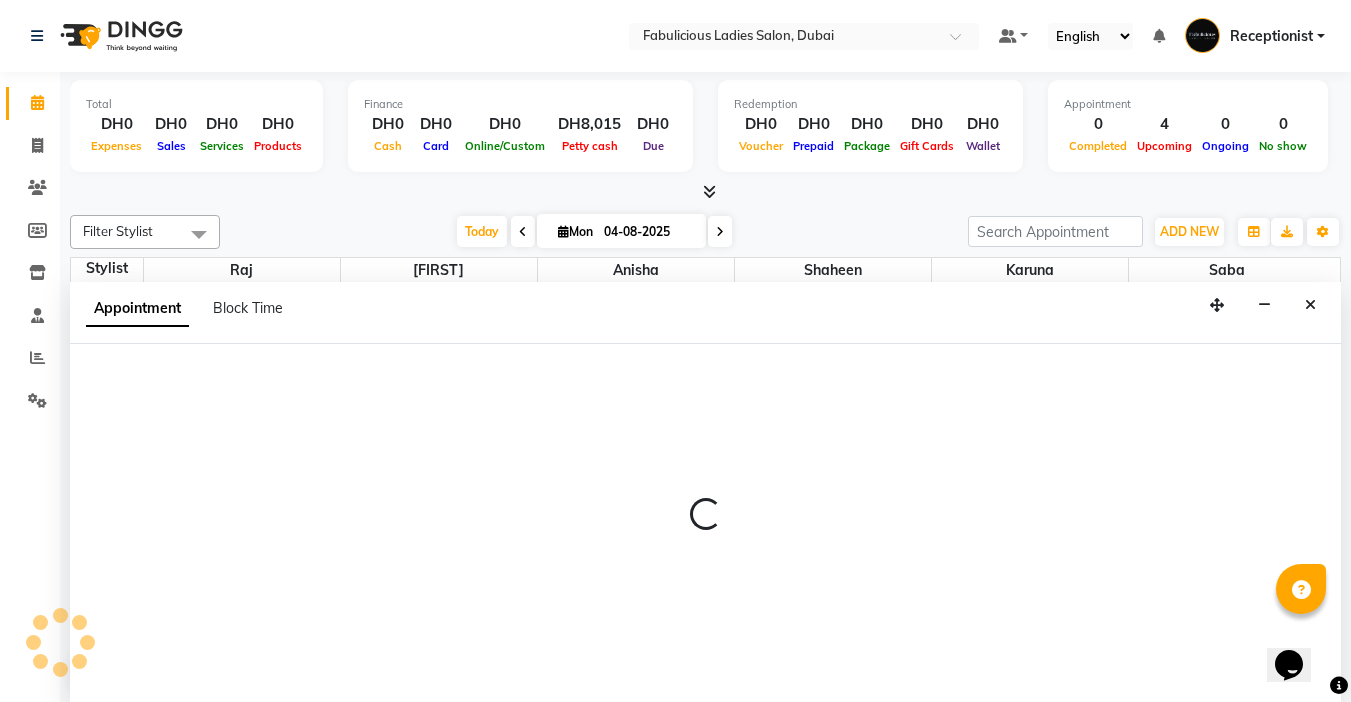 scroll, scrollTop: 1, scrollLeft: 0, axis: vertical 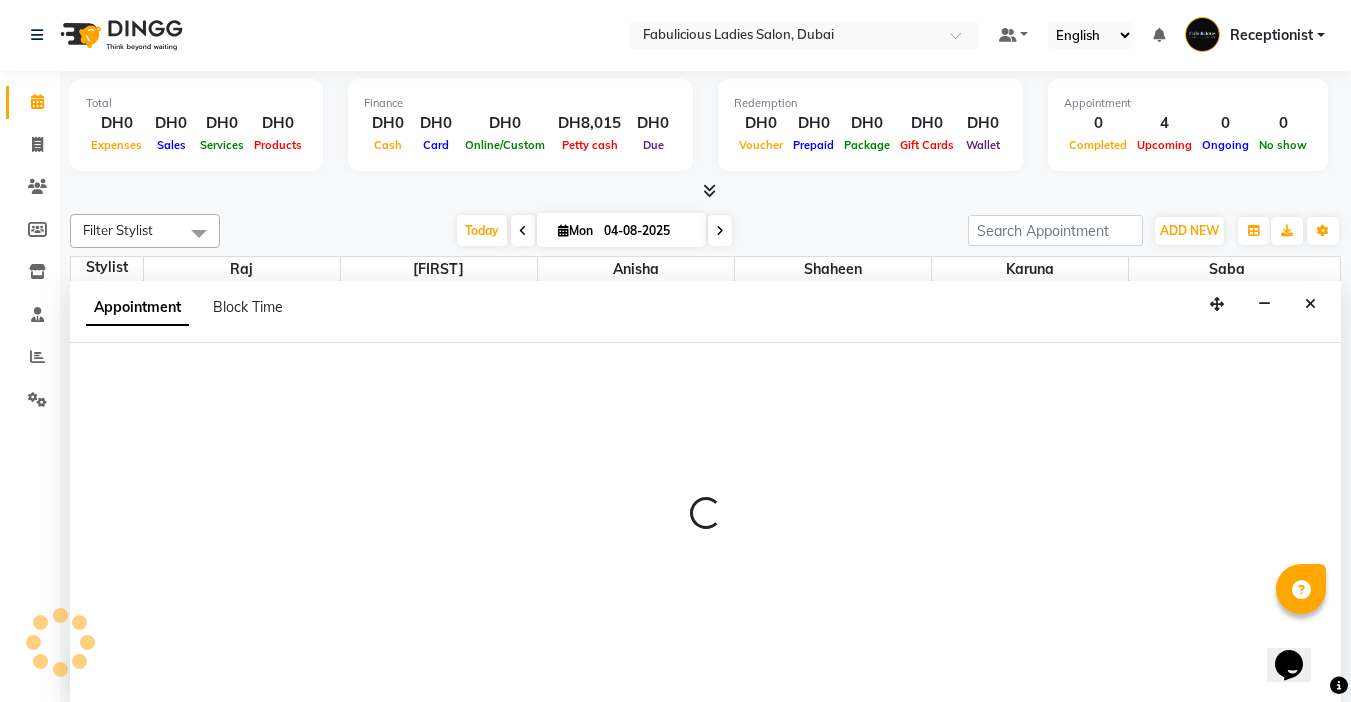 select on "600" 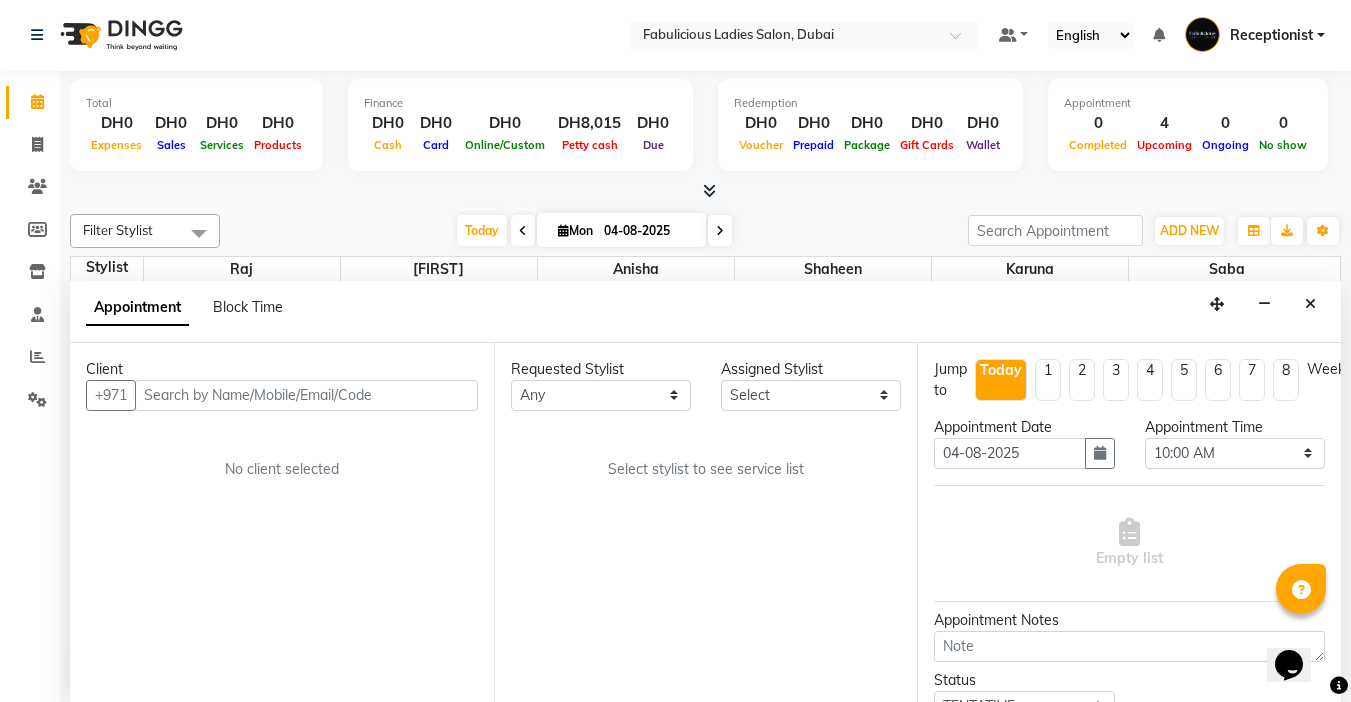 click at bounding box center (306, 395) 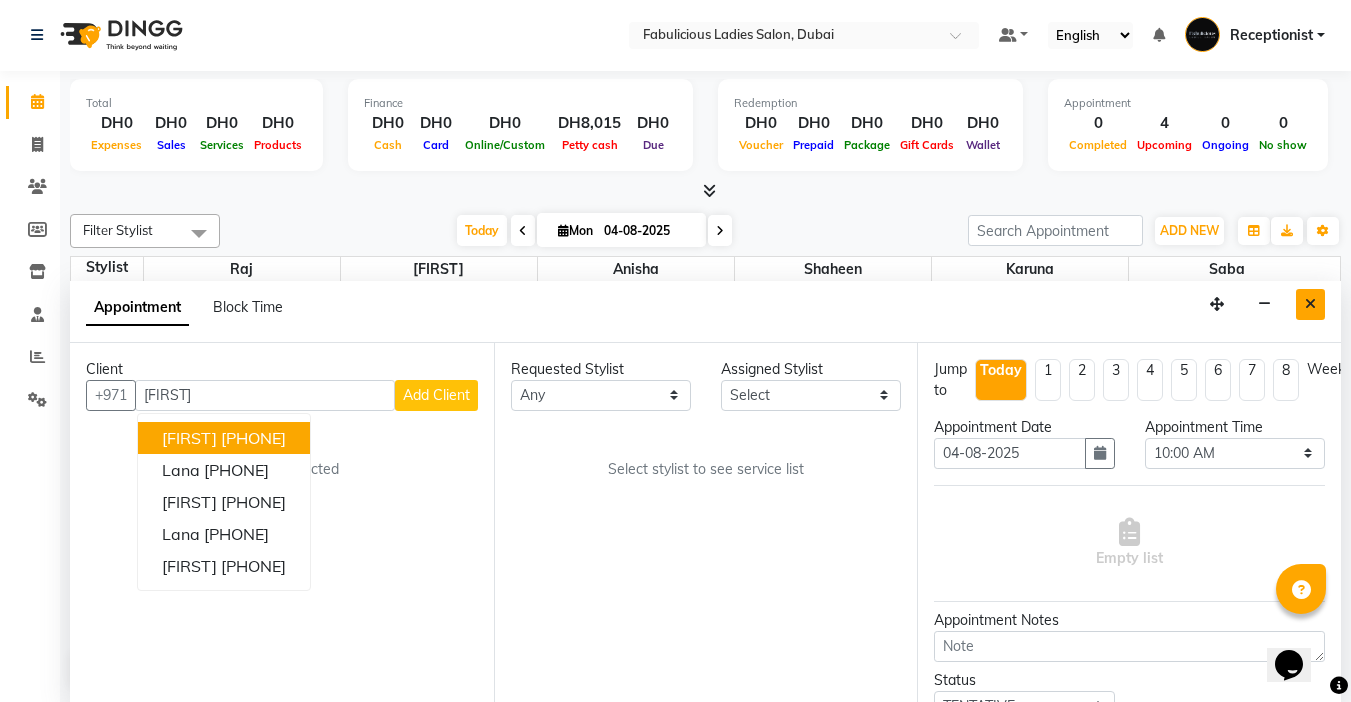 type on "[FIRST]" 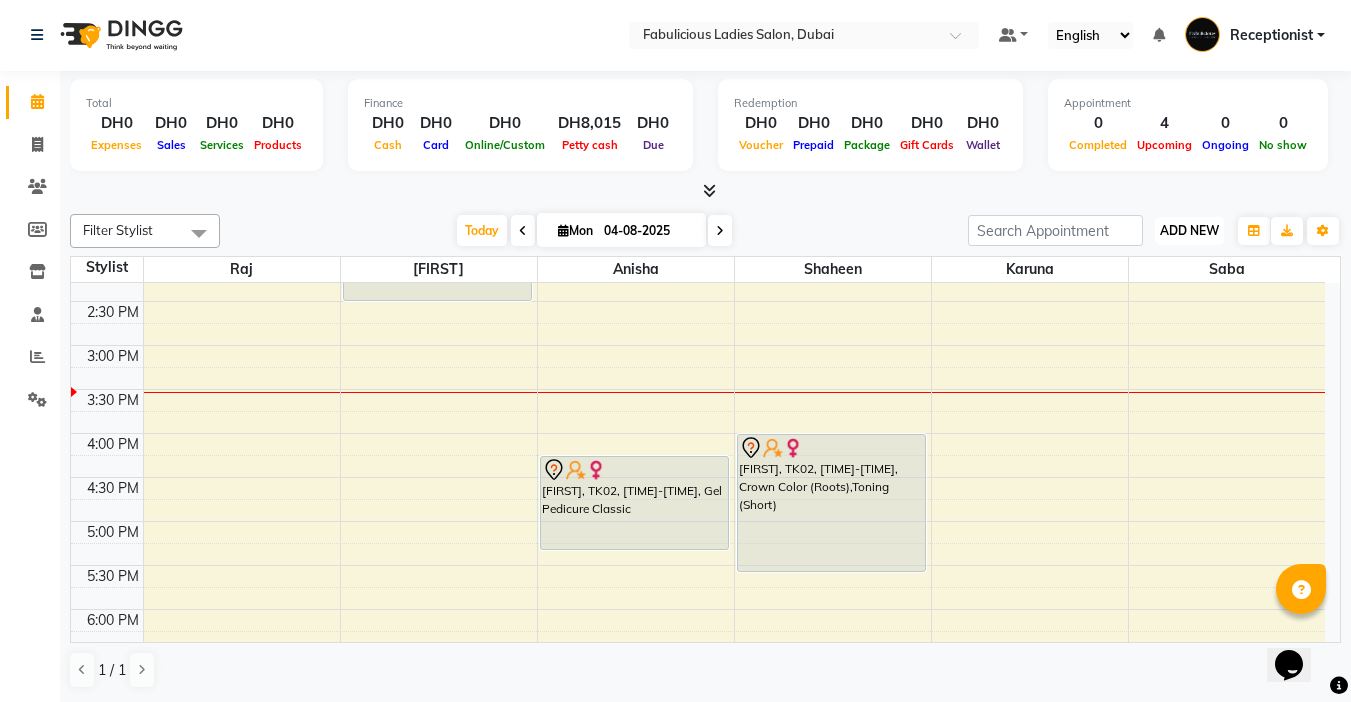 click on "ADD NEW" at bounding box center (1189, 230) 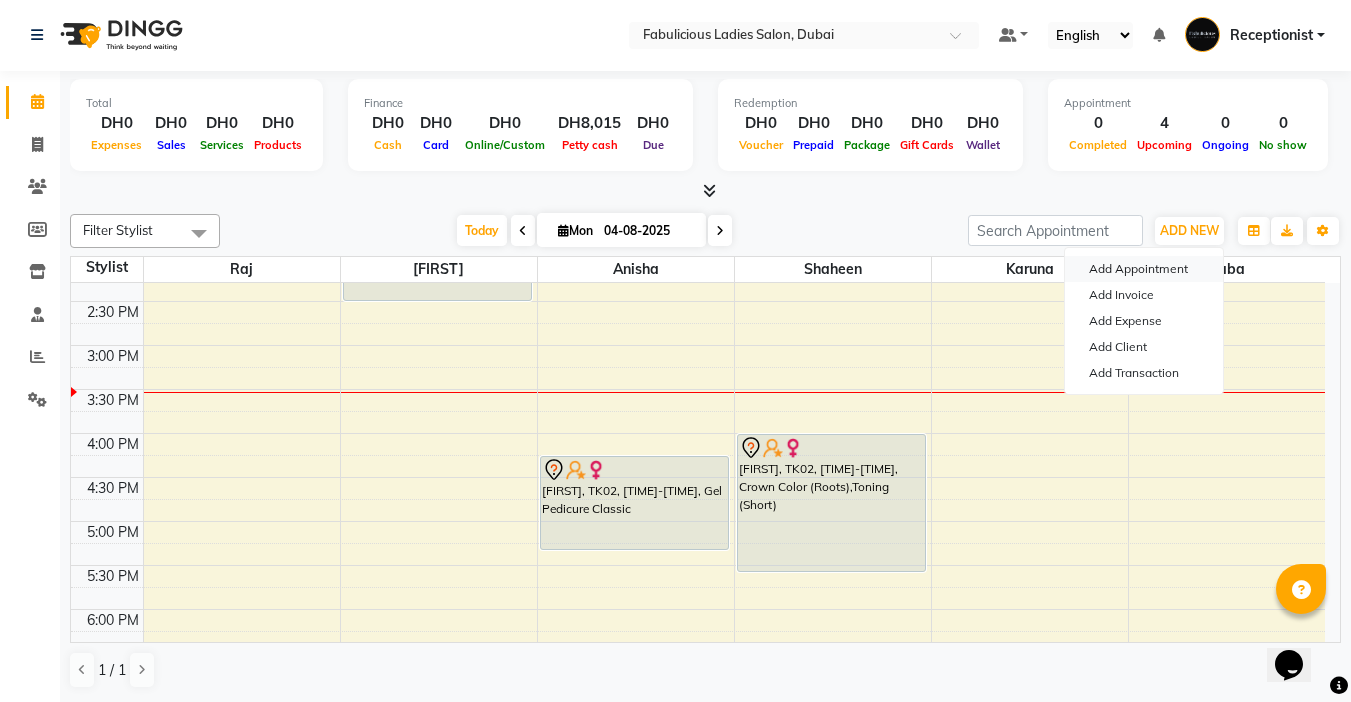 click on "Add Appointment" at bounding box center [1144, 269] 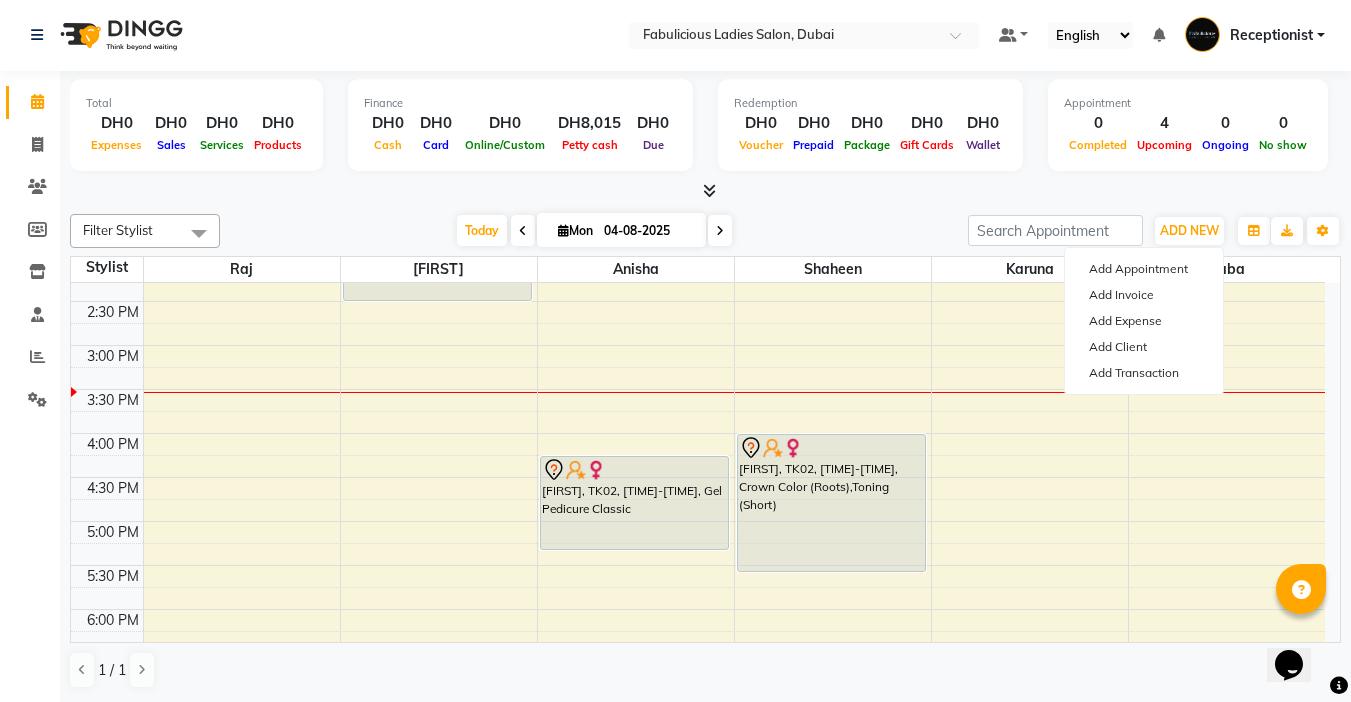 select on "tentative" 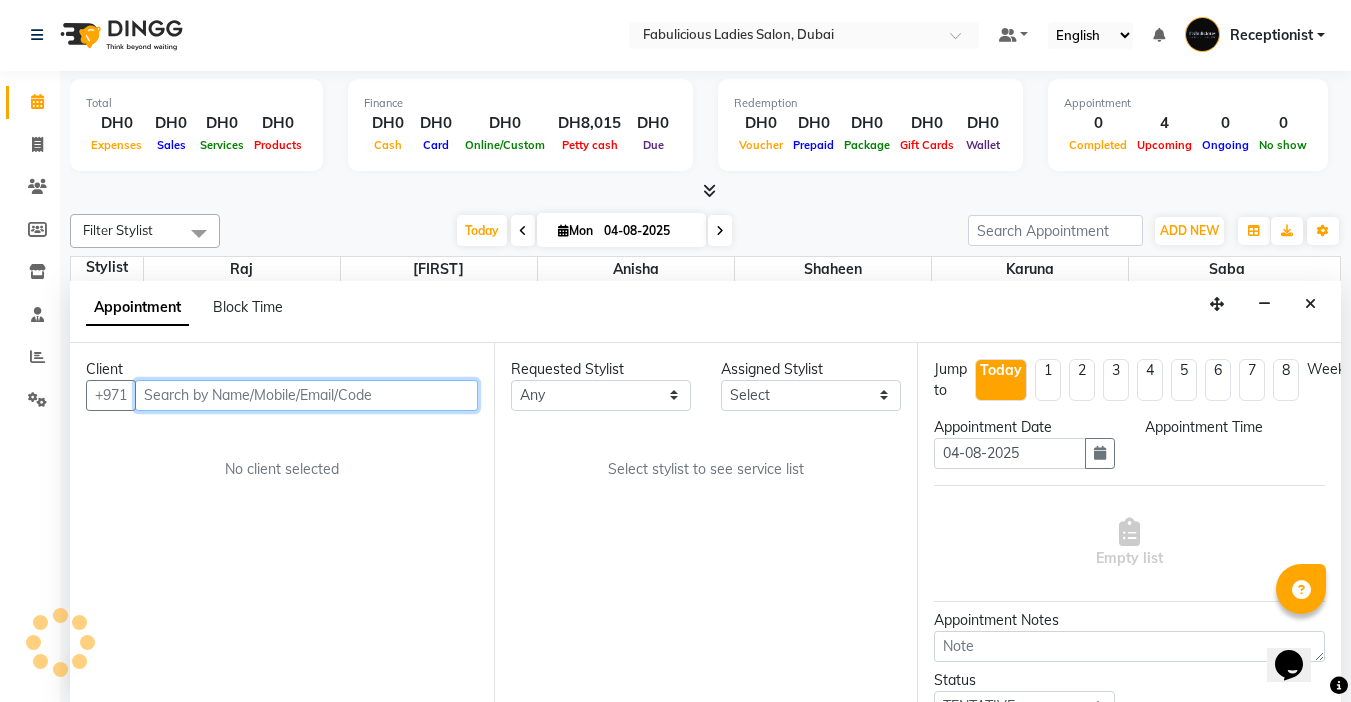 select on "600" 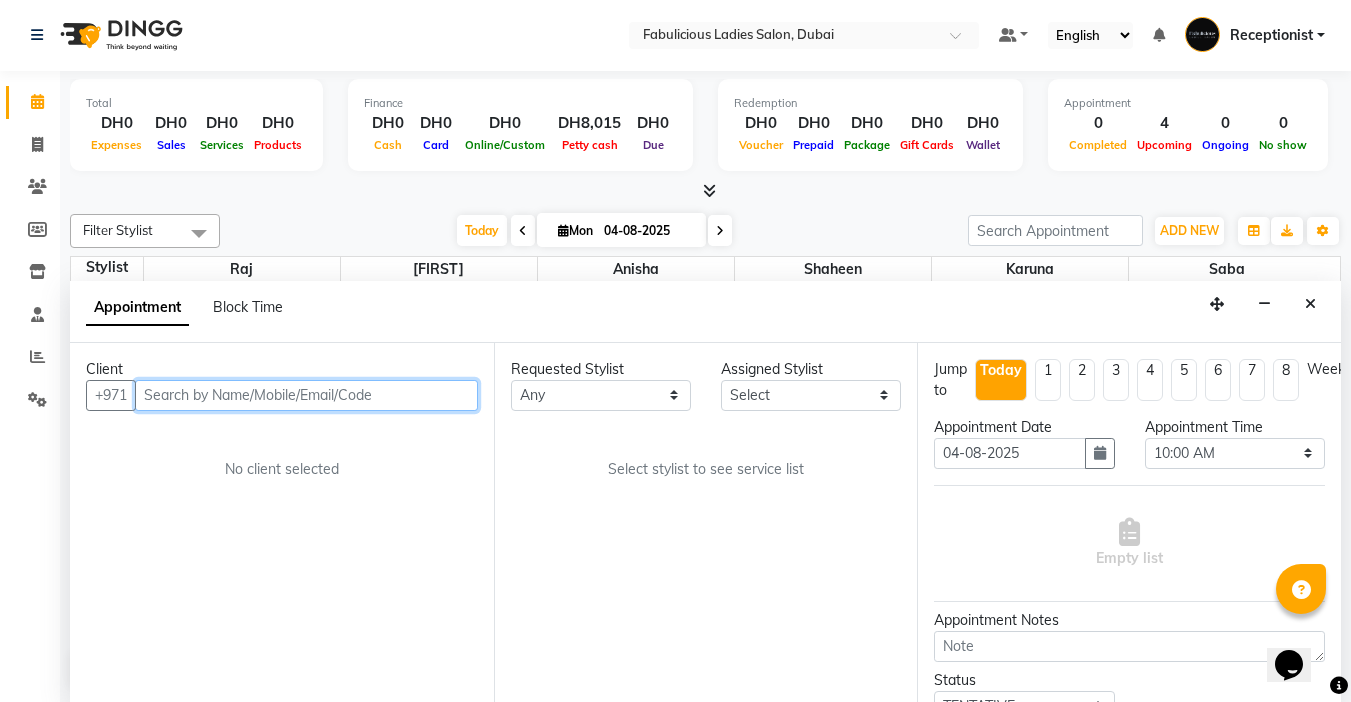 click at bounding box center [306, 395] 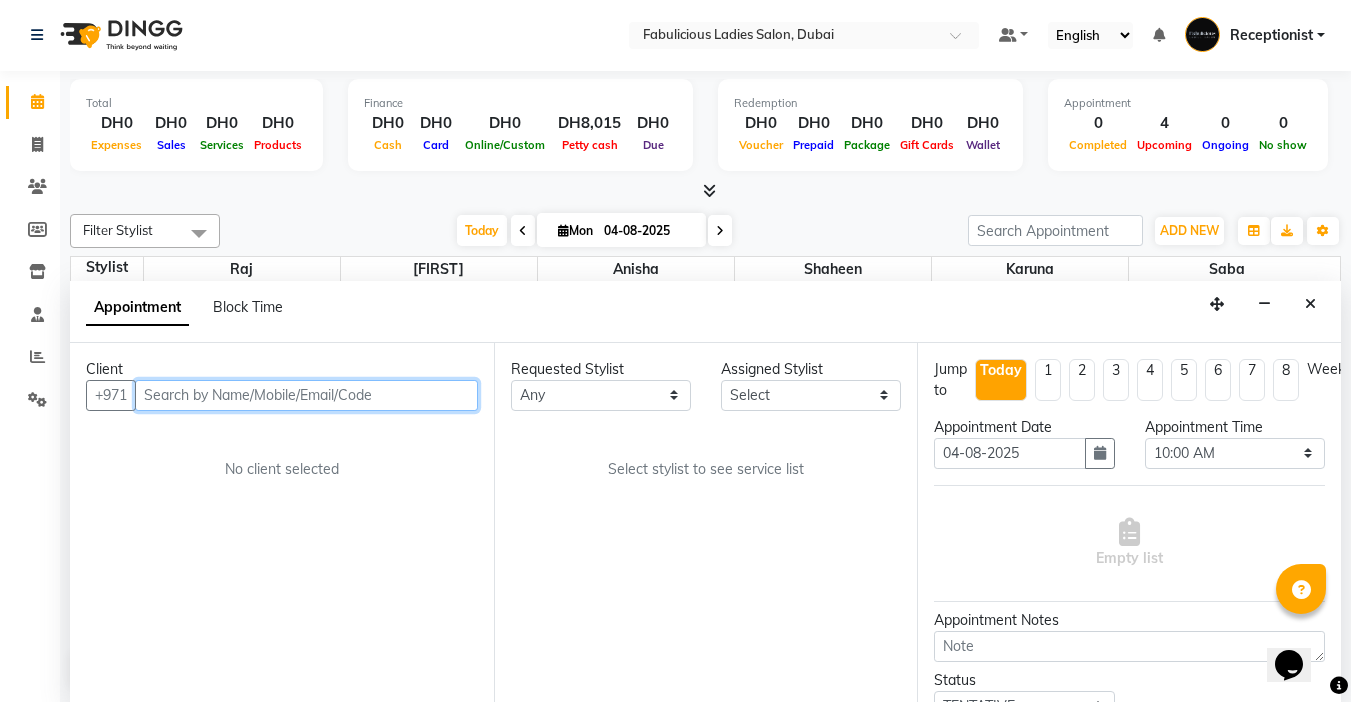click at bounding box center (306, 395) 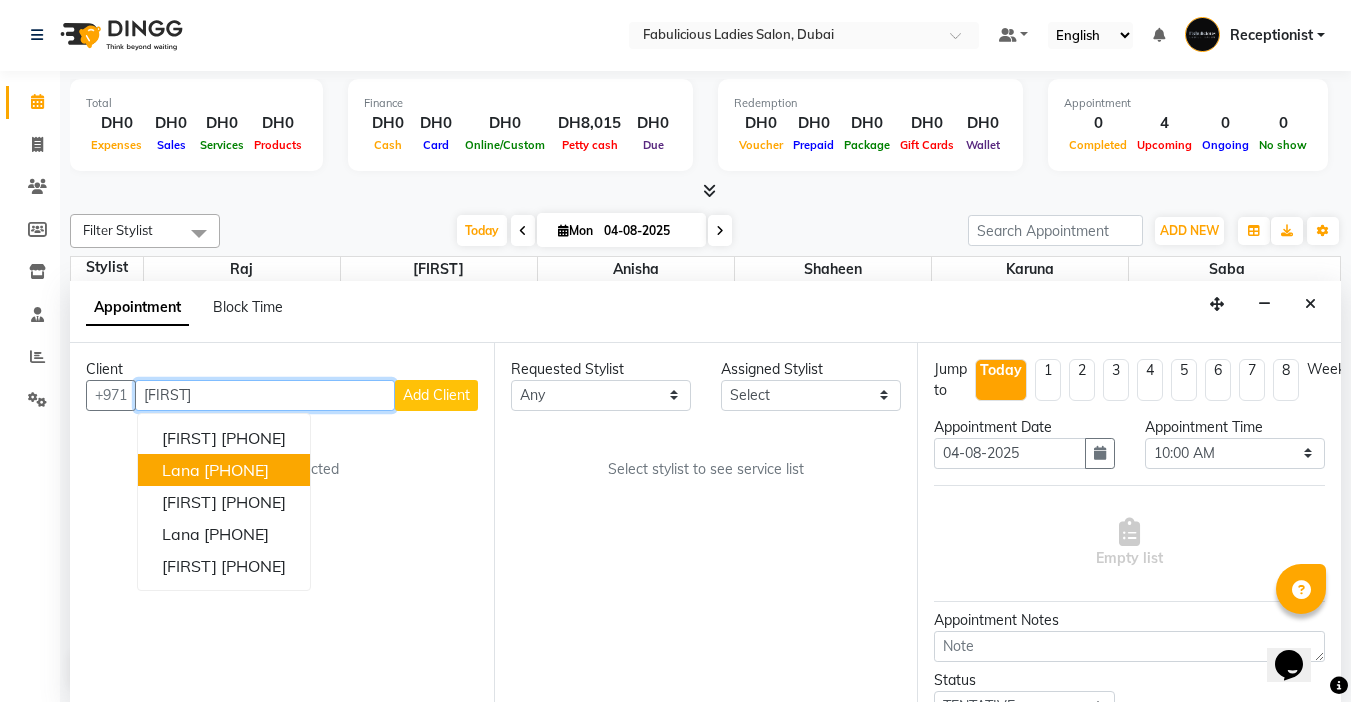 click on "[PHONE]" at bounding box center [236, 470] 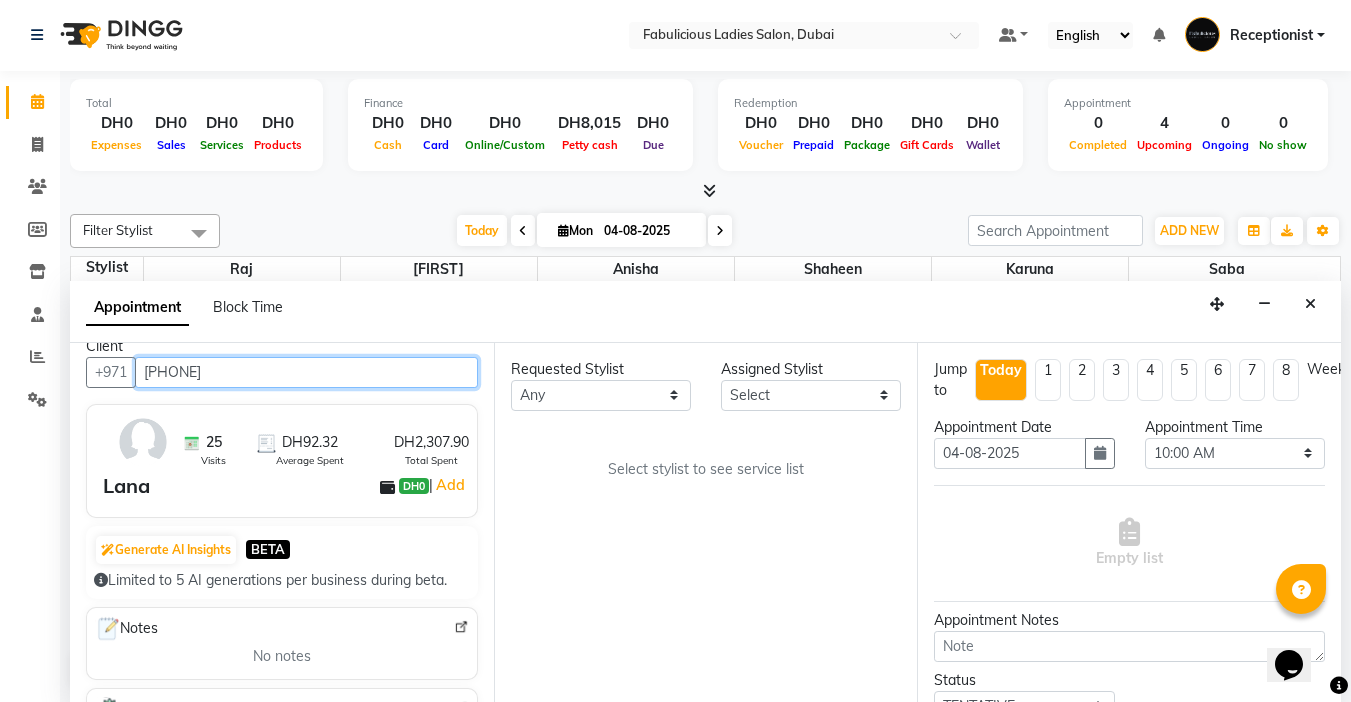 scroll, scrollTop: 0, scrollLeft: 0, axis: both 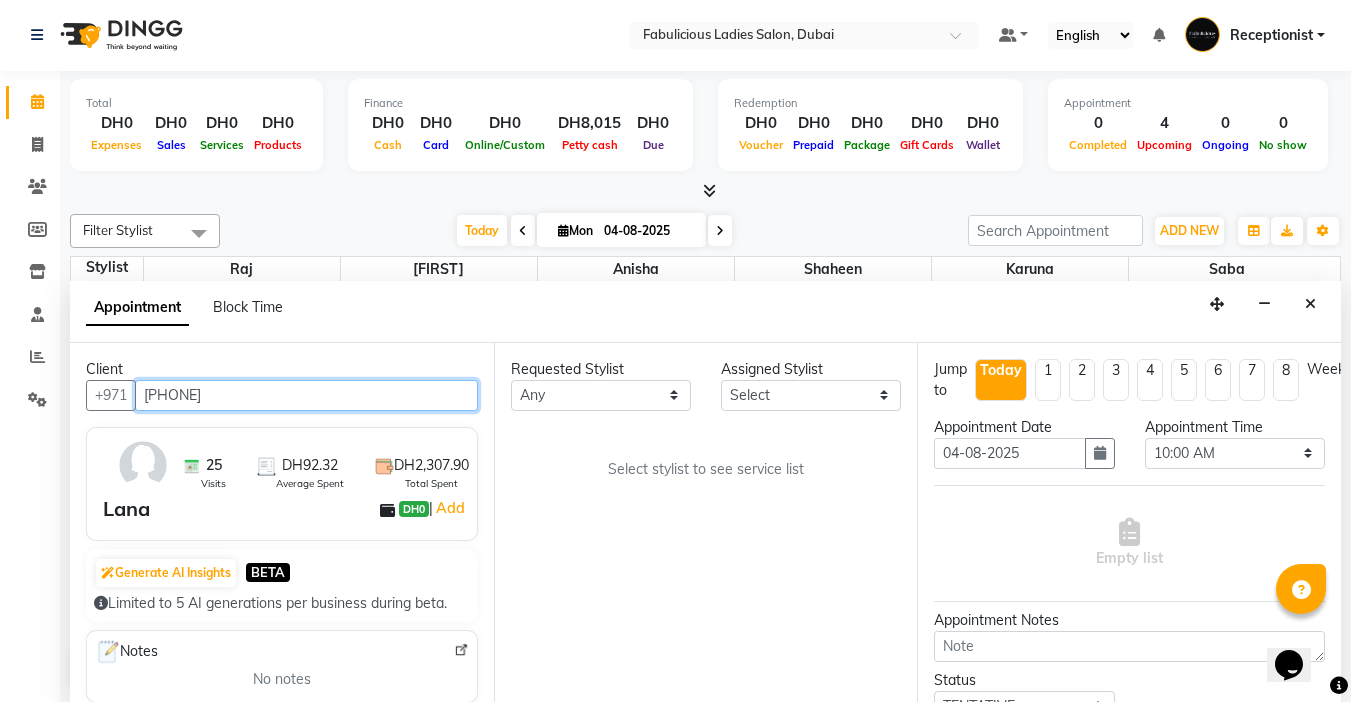 type on "[PHONE]" 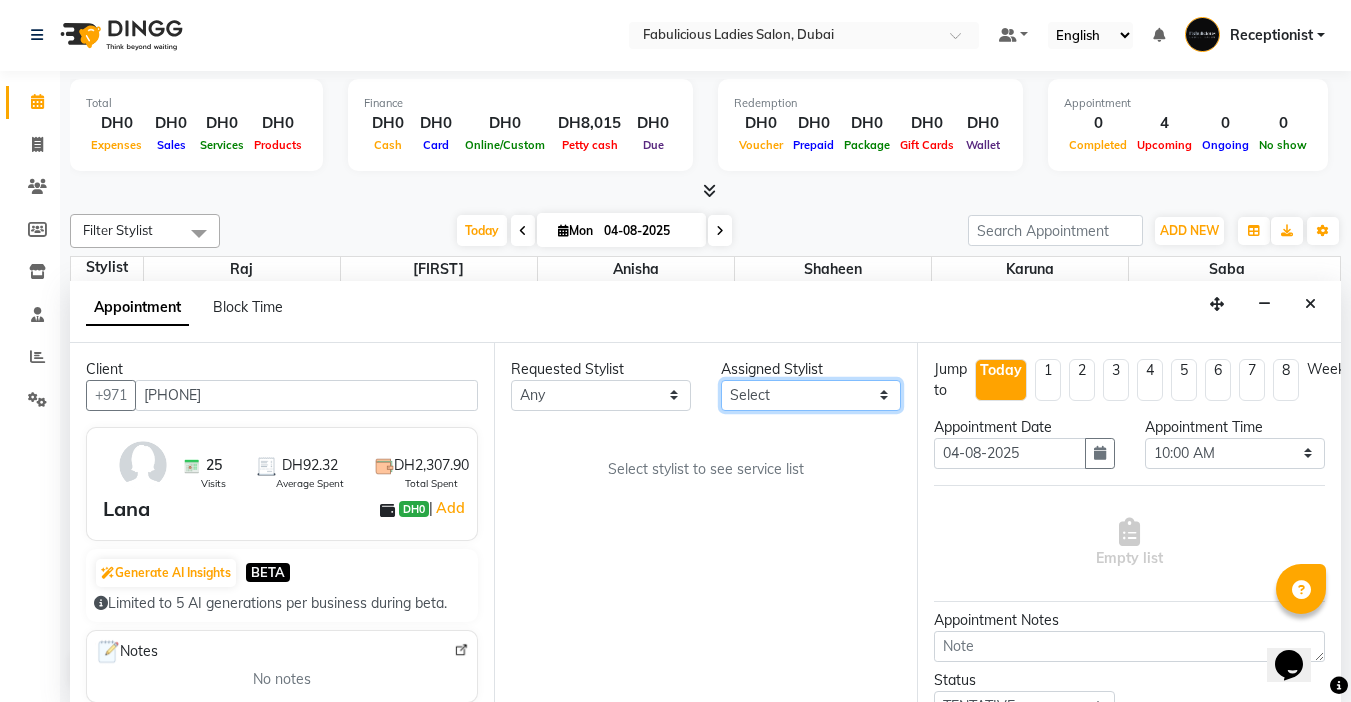 click on "Select [FIRST] [FIRST]  [FIRST] [FIRST] [FIRST]" at bounding box center (811, 395) 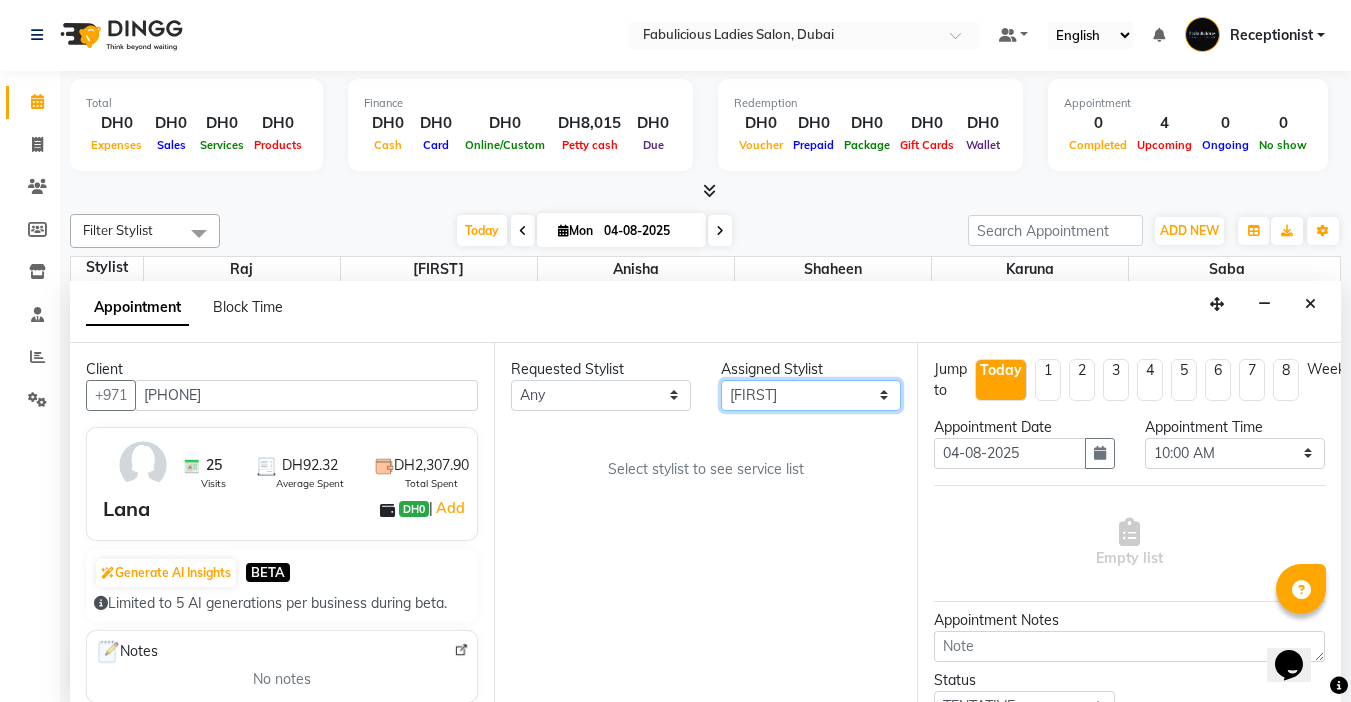 click on "Select [FIRST] [FIRST]  [FIRST] [FIRST] [FIRST]" at bounding box center (811, 395) 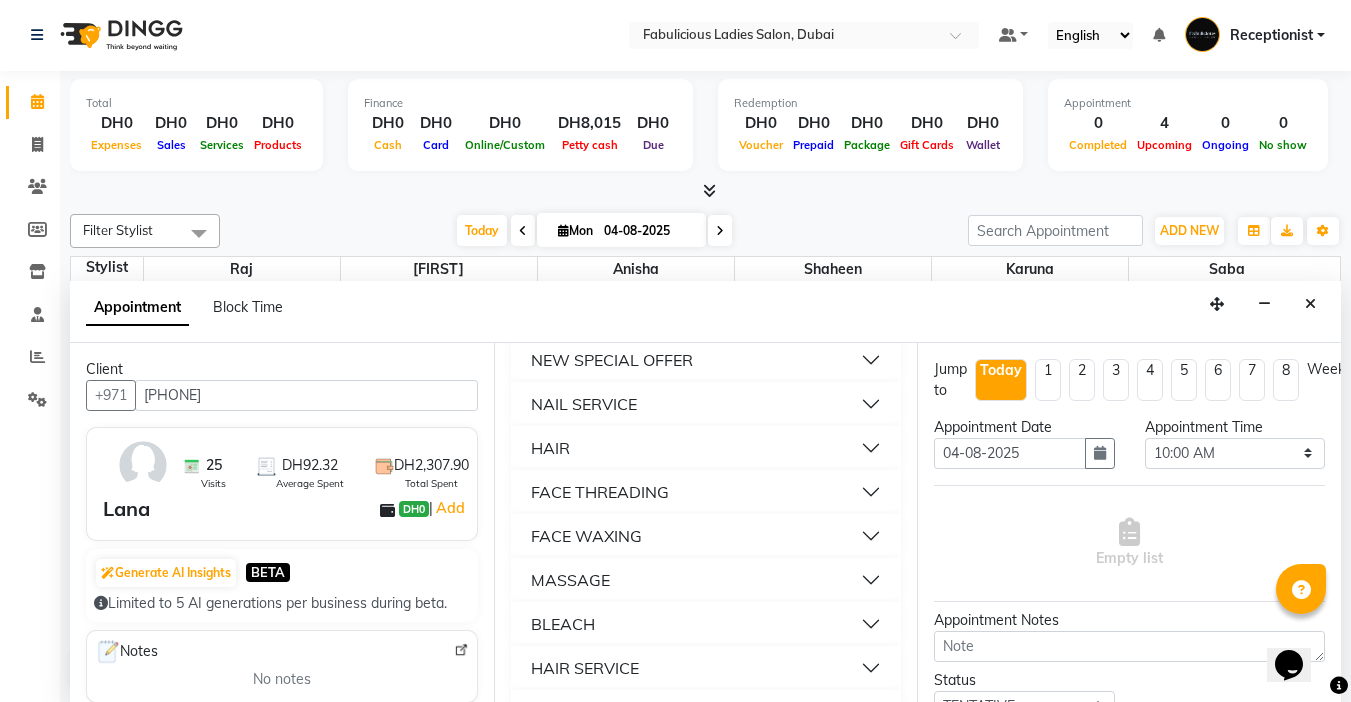 scroll, scrollTop: 1300, scrollLeft: 0, axis: vertical 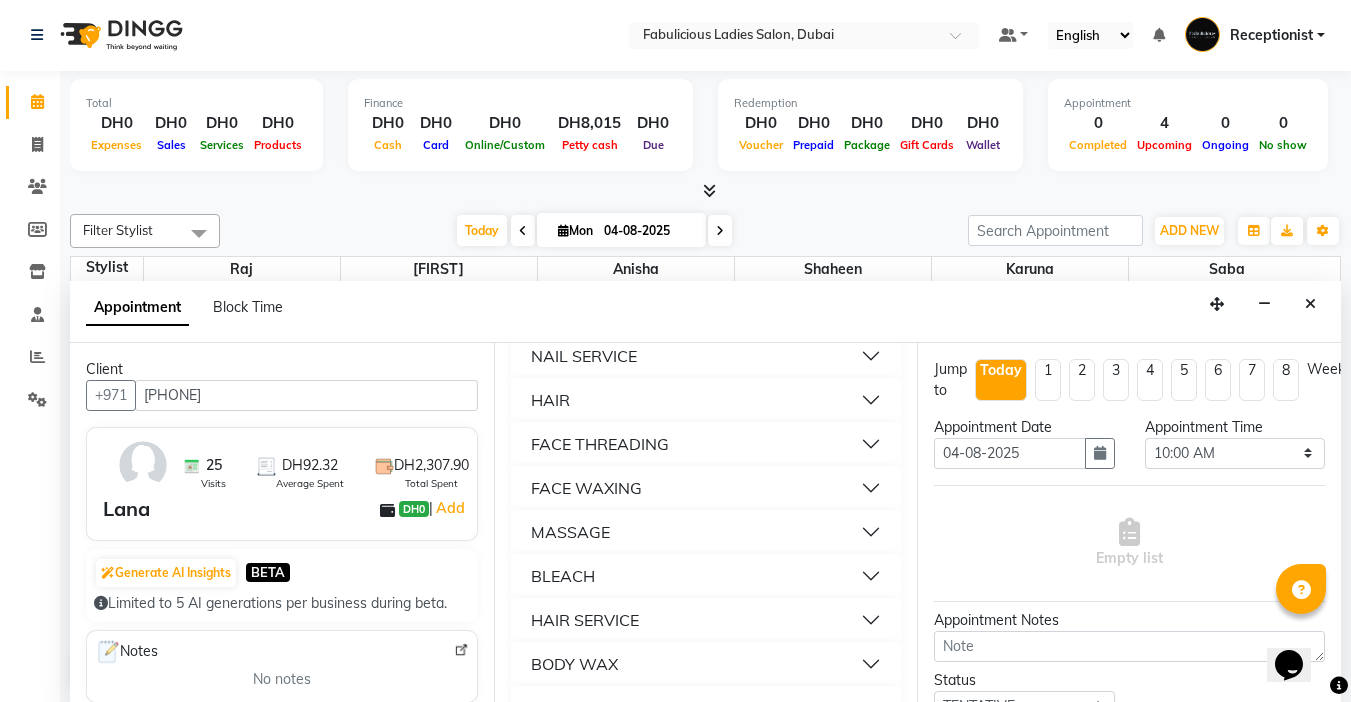 click on "NAIL SERVICE" at bounding box center [706, 356] 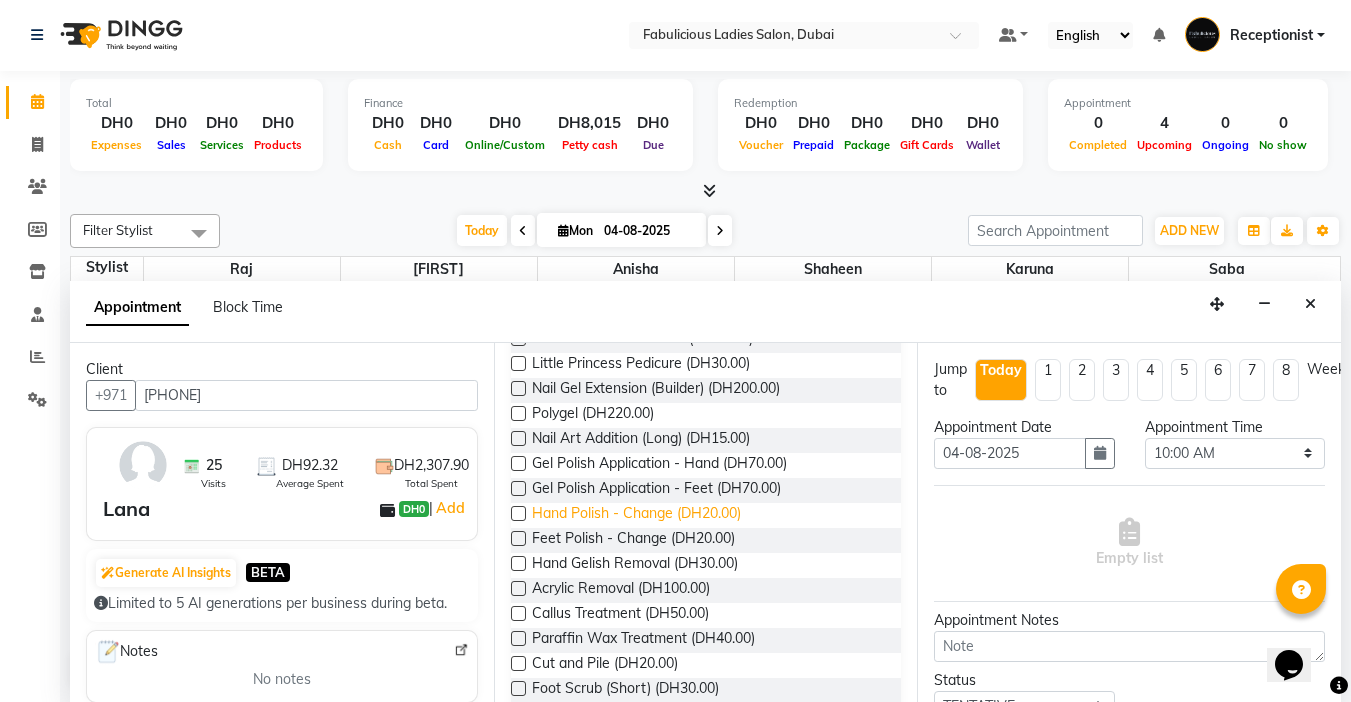 scroll, scrollTop: 1600, scrollLeft: 0, axis: vertical 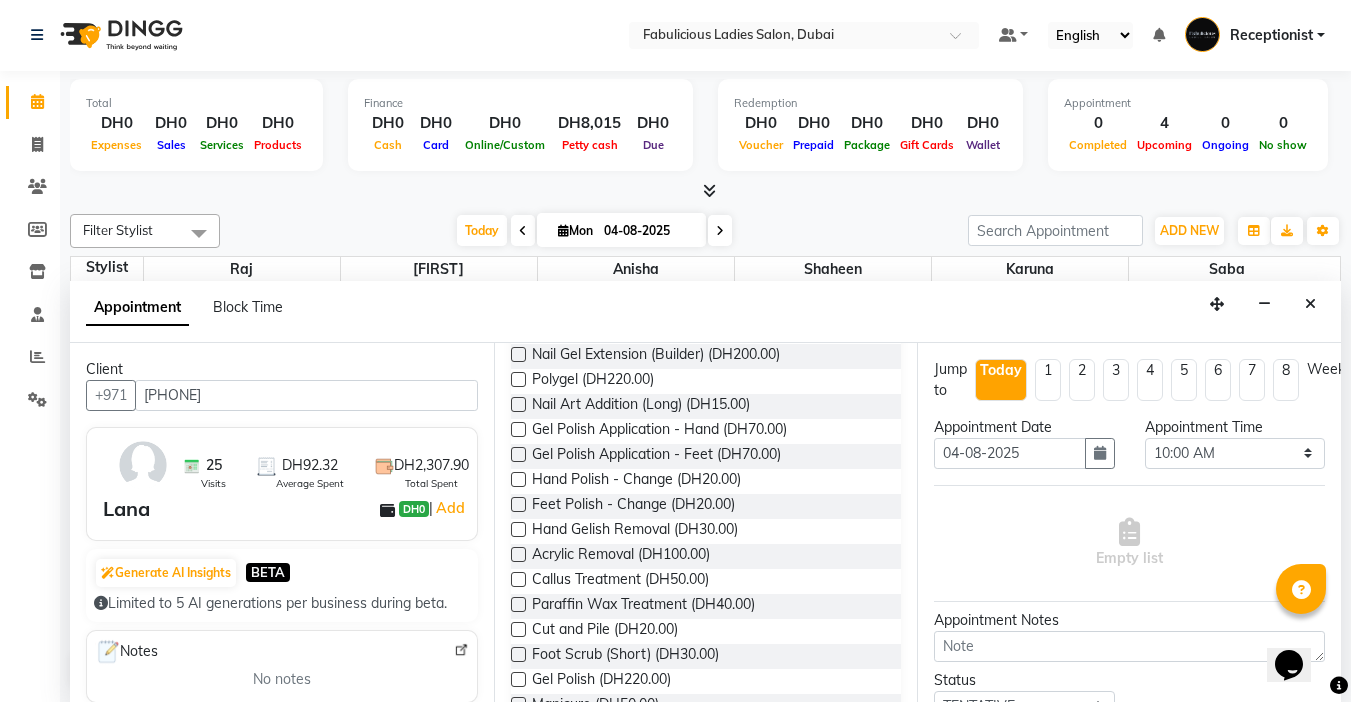 click at bounding box center [518, 504] 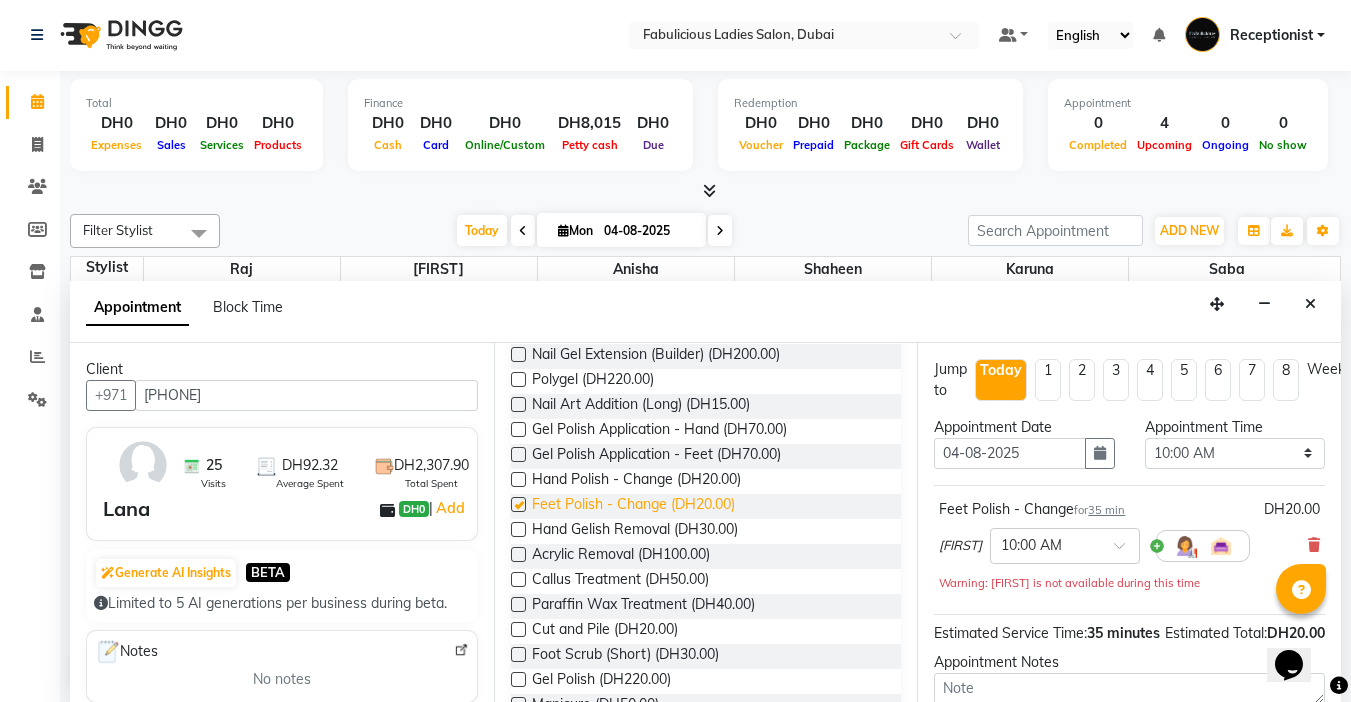 checkbox on "false" 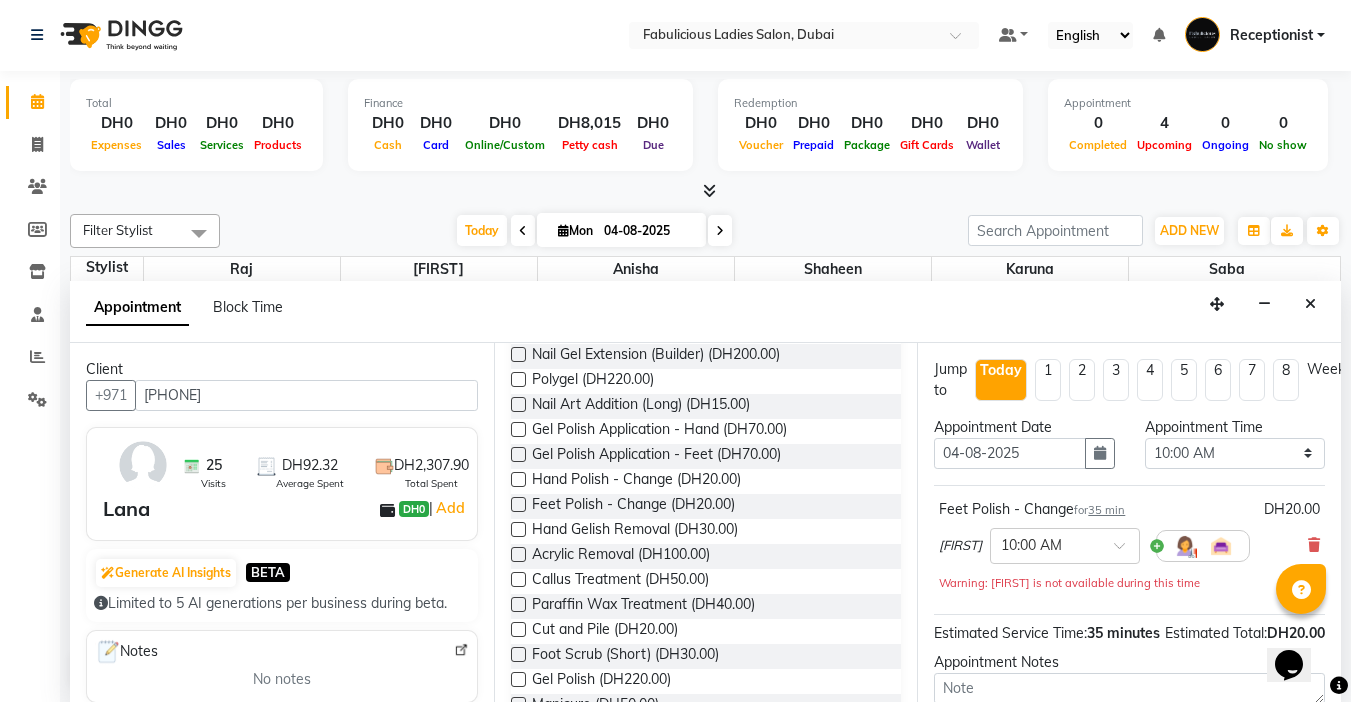 click at bounding box center (518, 629) 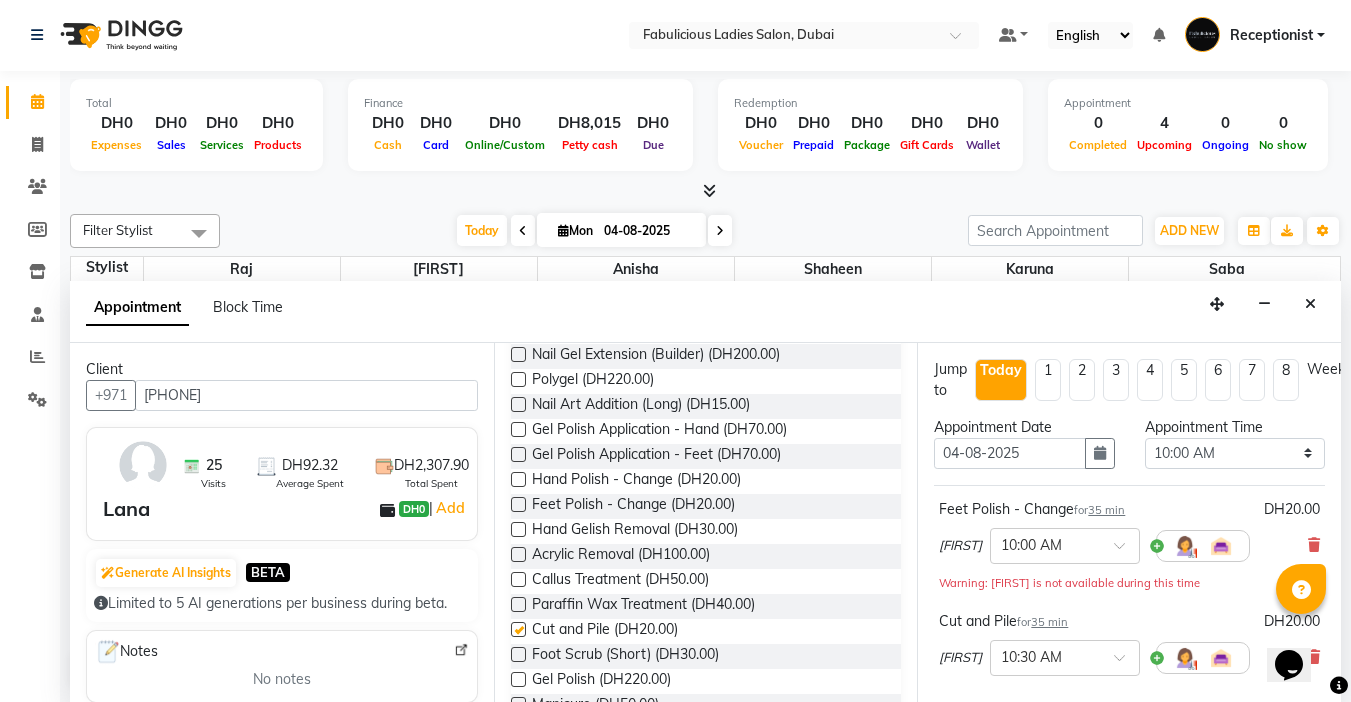 checkbox on "false" 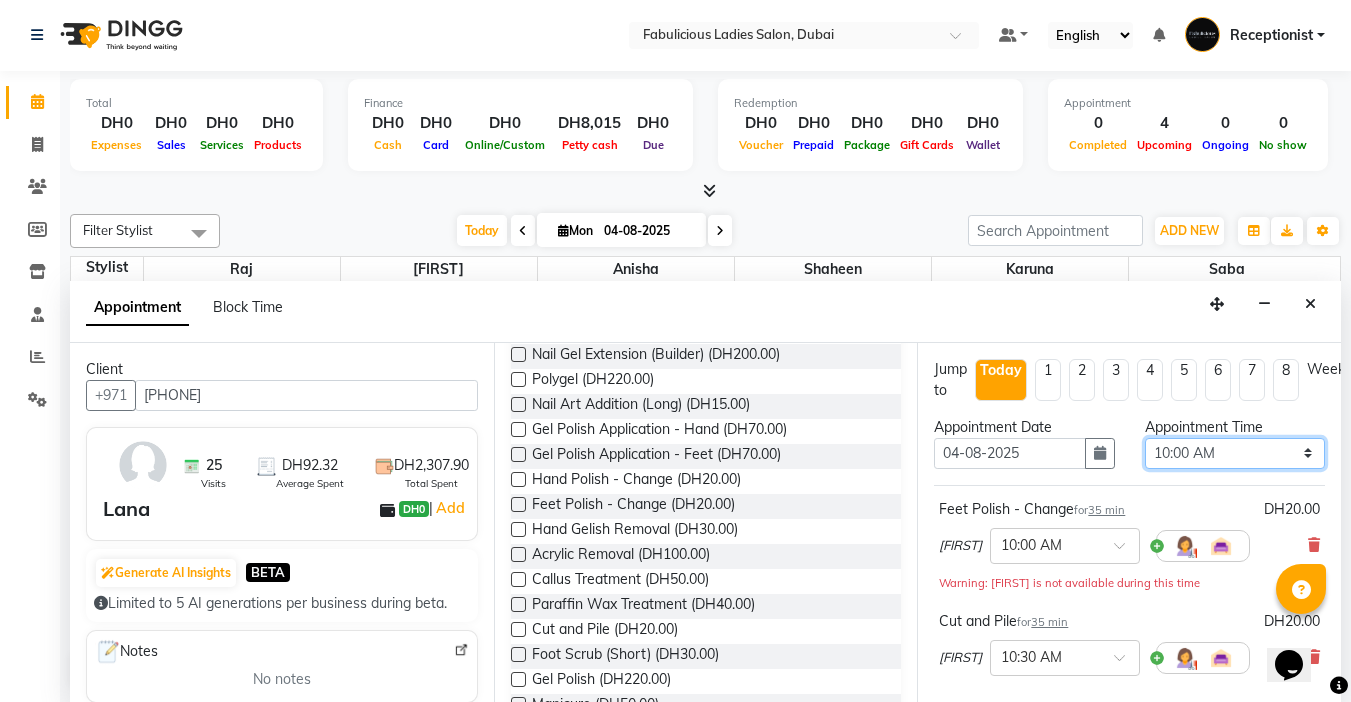 click on "Select 10:00 AM 10:15 AM 10:30 AM 10:45 AM 11:00 AM 11:15 AM 11:30 AM 11:45 AM 12:00 PM 12:15 PM 12:30 PM 12:45 PM 01:00 PM 01:15 PM 01:30 PM 01:45 PM 02:00 PM 02:15 PM 02:30 PM 02:45 PM 03:00 PM 03:15 PM 03:30 PM 03:45 PM 04:00 PM 04:15 PM 04:30 PM 04:45 PM 05:00 PM 05:15 PM 05:30 PM 05:45 PM 06:00 PM 06:15 PM 06:30 PM 06:45 PM 07:00 PM 07:15 PM 07:30 PM 07:45 PM 08:00 PM 08:15 PM 08:30 PM 08:45 PM 09:00 PM 09:15 PM 09:30 PM 09:45 PM 10:00 PM 10:15 PM 10:30 PM 10:45 PM 11:00 PM 11:15 PM 11:30 PM 11:45 PM" at bounding box center [1235, 453] 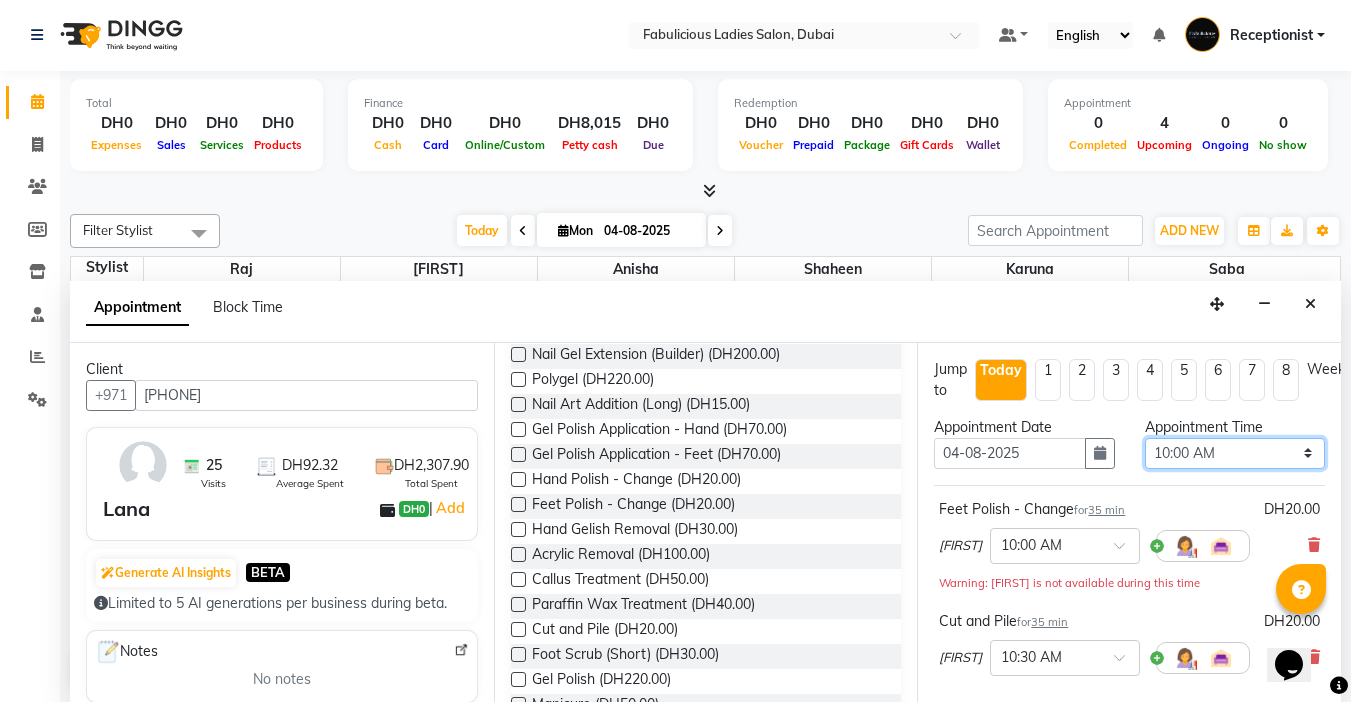select on "885" 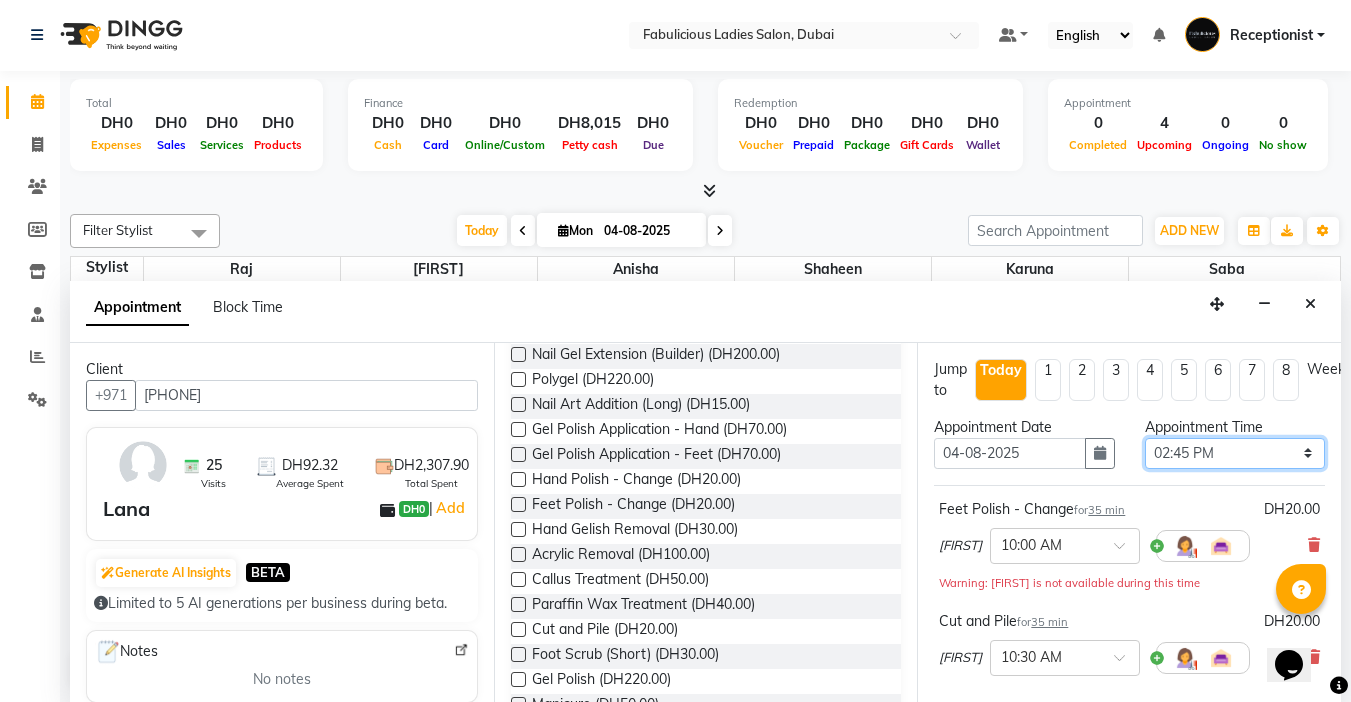 click on "Select 10:00 AM 10:15 AM 10:30 AM 10:45 AM 11:00 AM 11:15 AM 11:30 AM 11:45 AM 12:00 PM 12:15 PM 12:30 PM 12:45 PM 01:00 PM 01:15 PM 01:30 PM 01:45 PM 02:00 PM 02:15 PM 02:30 PM 02:45 PM 03:00 PM 03:15 PM 03:30 PM 03:45 PM 04:00 PM 04:15 PM 04:30 PM 04:45 PM 05:00 PM 05:15 PM 05:30 PM 05:45 PM 06:00 PM 06:15 PM 06:30 PM 06:45 PM 07:00 PM 07:15 PM 07:30 PM 07:45 PM 08:00 PM 08:15 PM 08:30 PM 08:45 PM 09:00 PM 09:15 PM 09:30 PM 09:45 PM 10:00 PM 10:15 PM 10:30 PM 10:45 PM 11:00 PM 11:15 PM 11:30 PM 11:45 PM" at bounding box center [1235, 453] 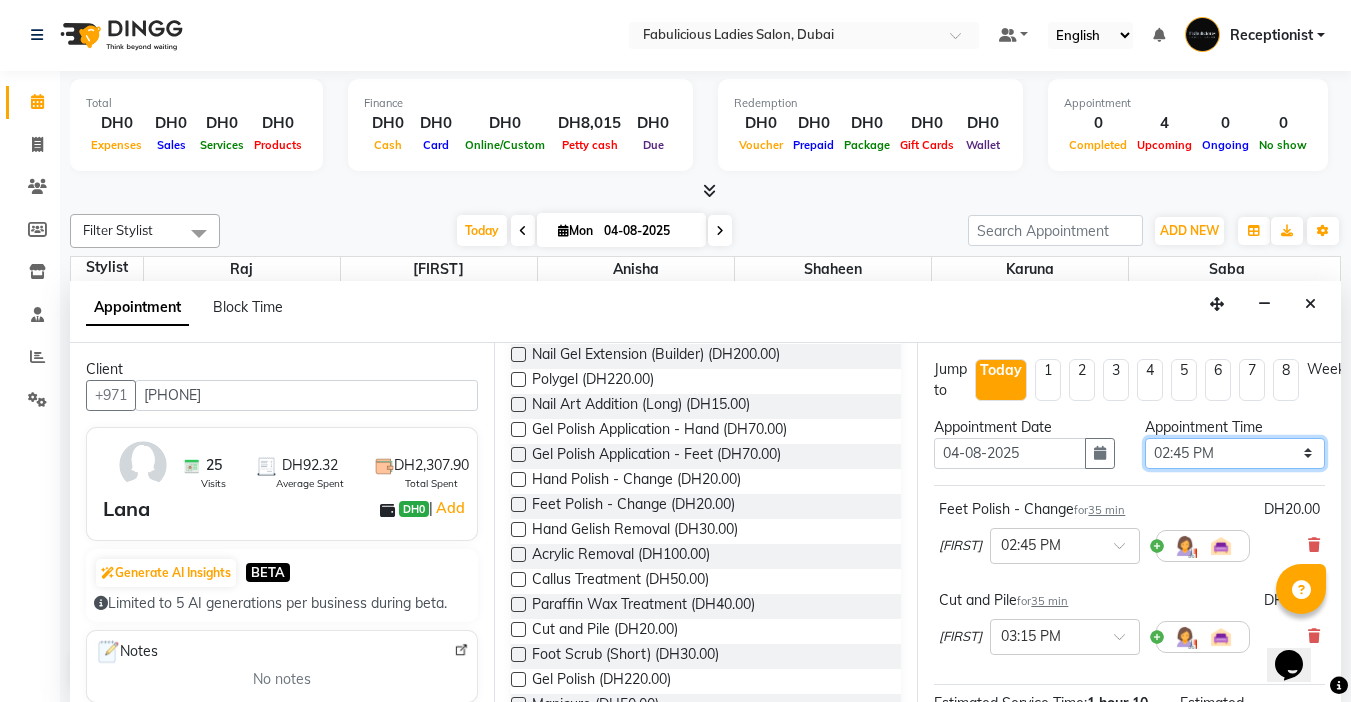 scroll, scrollTop: 294, scrollLeft: 0, axis: vertical 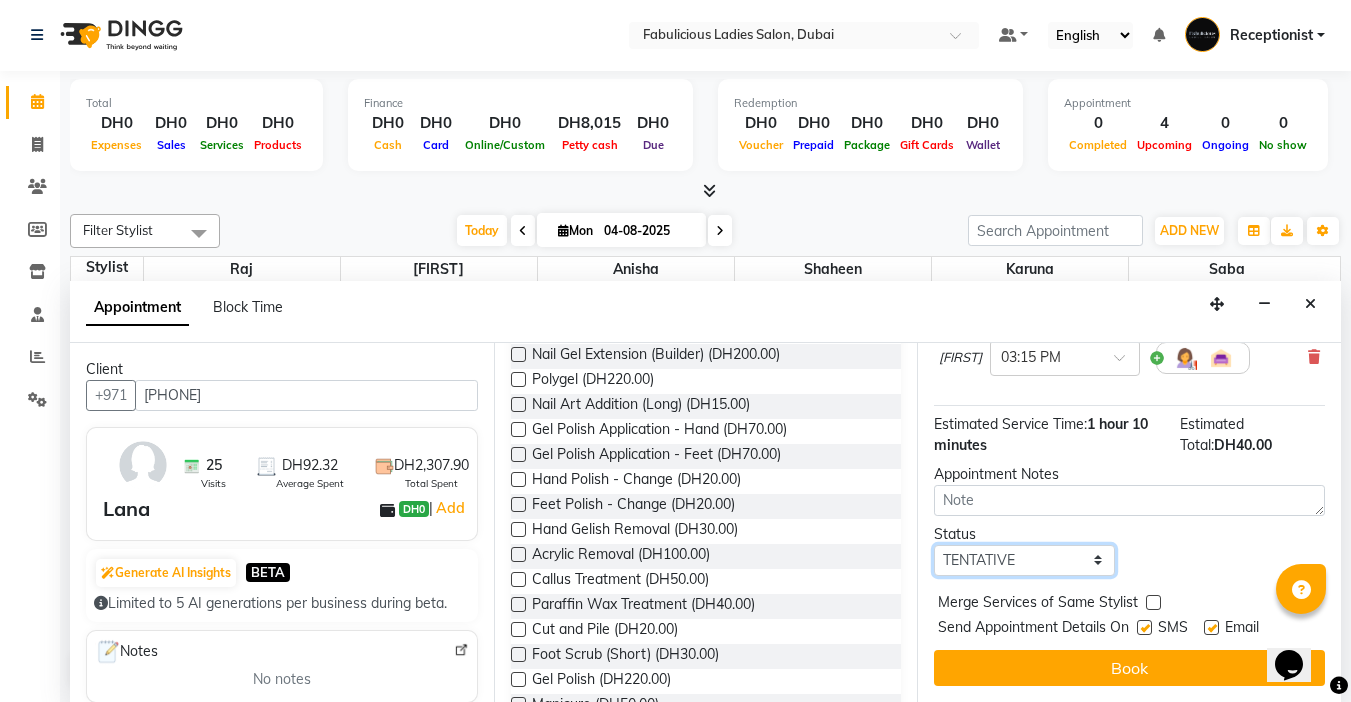 click on "Select TENTATIVE CONFIRM CHECK-IN UPCOMING" at bounding box center [1024, 560] 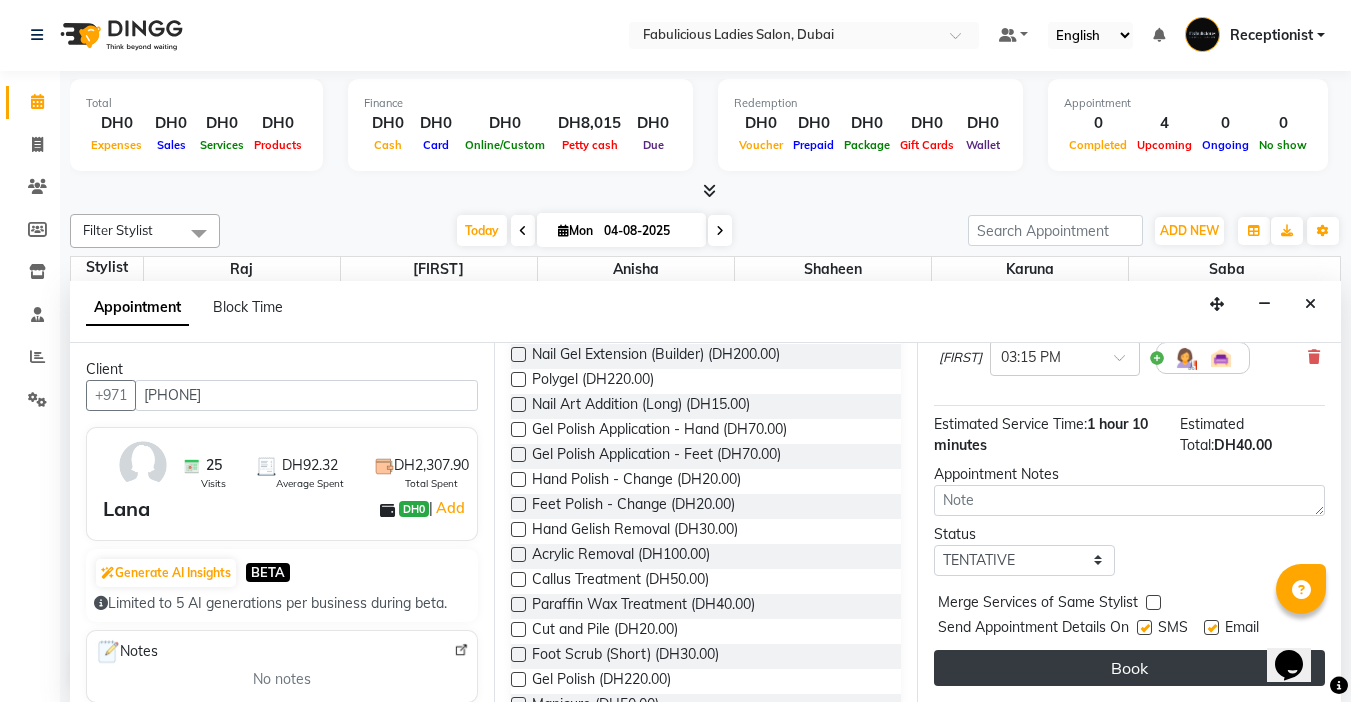 drag, startPoint x: 1149, startPoint y: 583, endPoint x: 1155, endPoint y: 634, distance: 51.351727 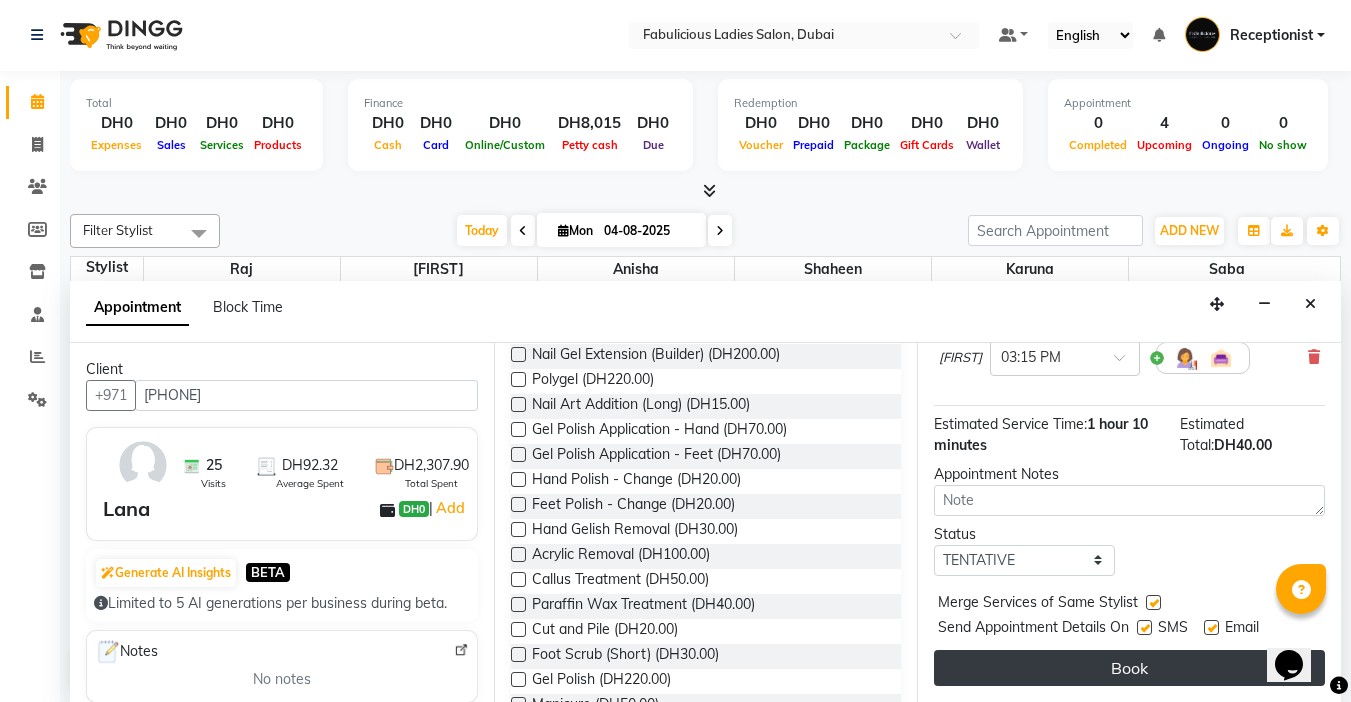 click on "Book" at bounding box center (1129, 668) 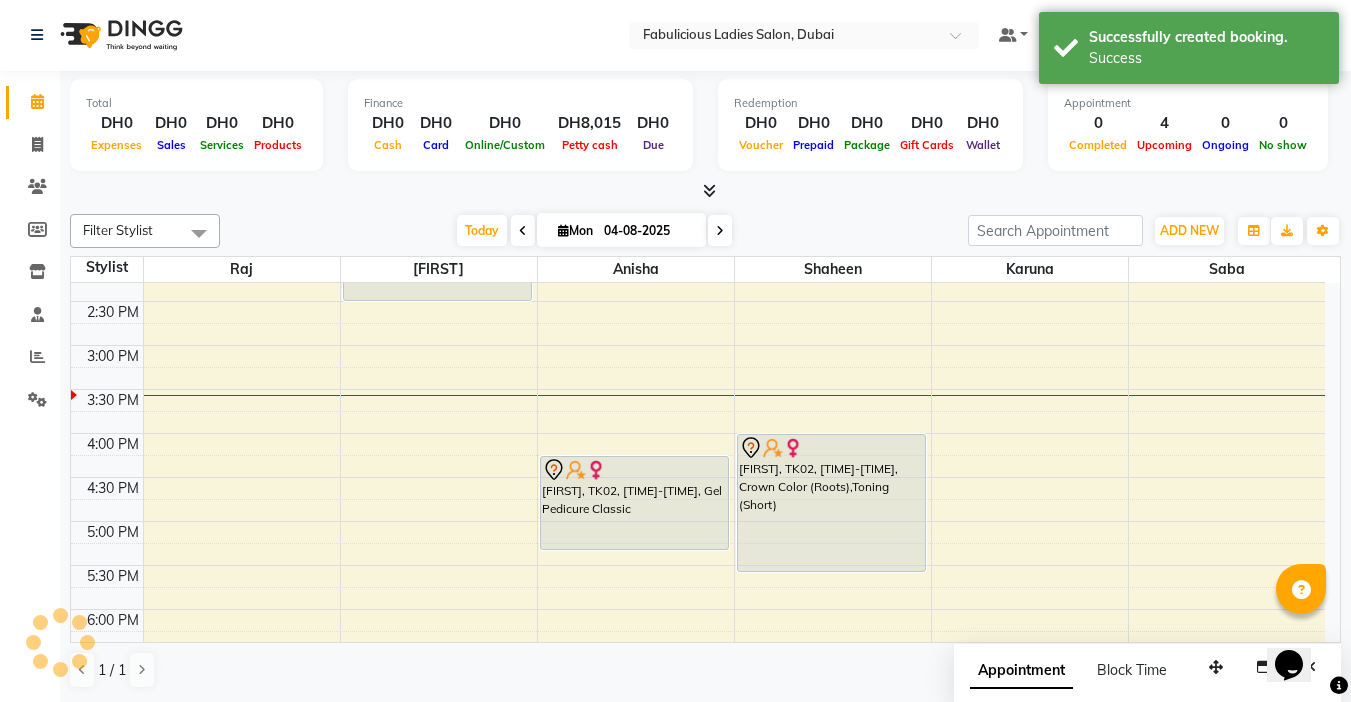 scroll, scrollTop: 0, scrollLeft: 0, axis: both 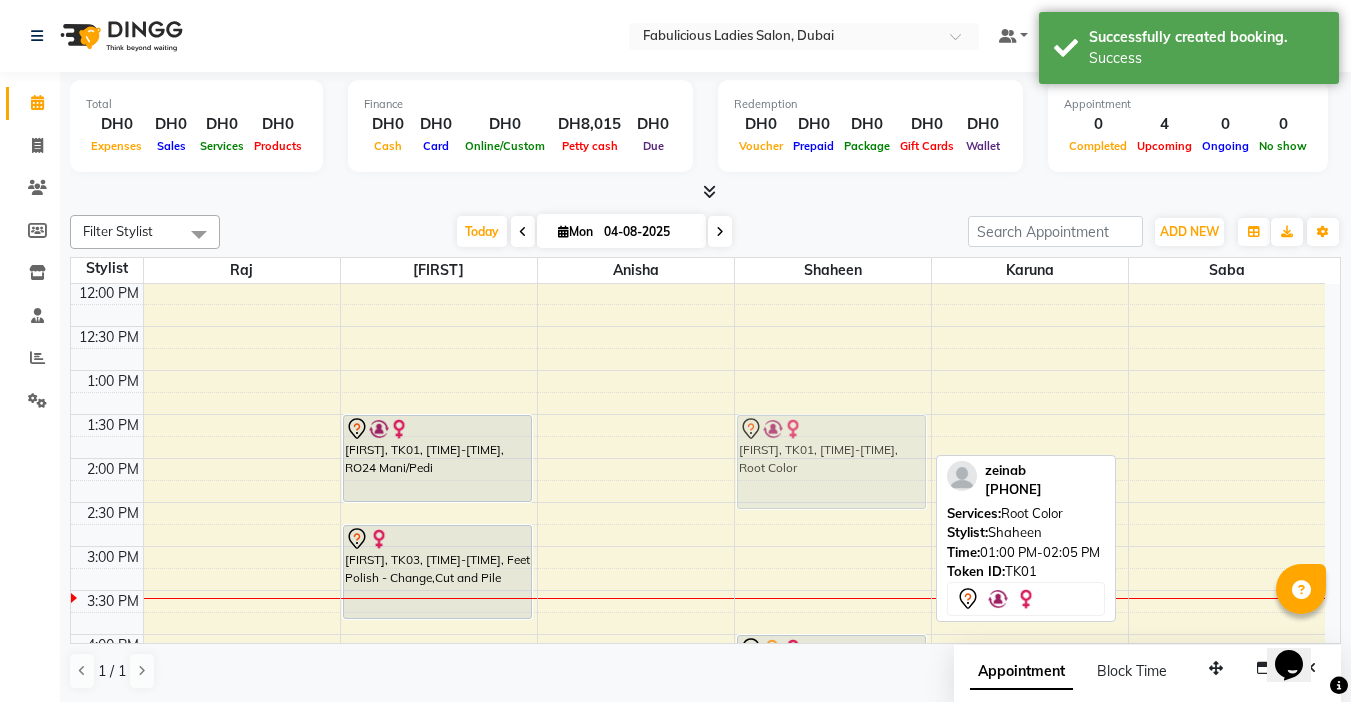 drag, startPoint x: 812, startPoint y: 395, endPoint x: 817, endPoint y: 445, distance: 50.24938 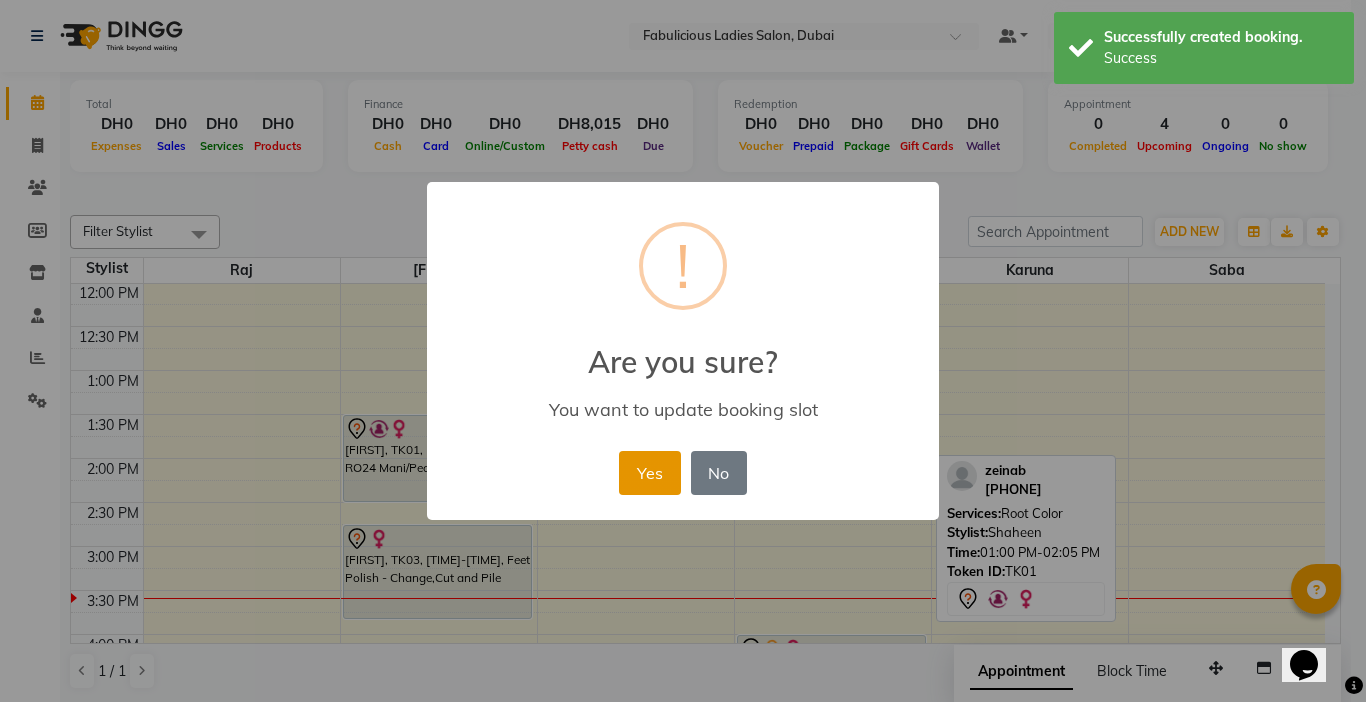 click on "Yes" at bounding box center (649, 473) 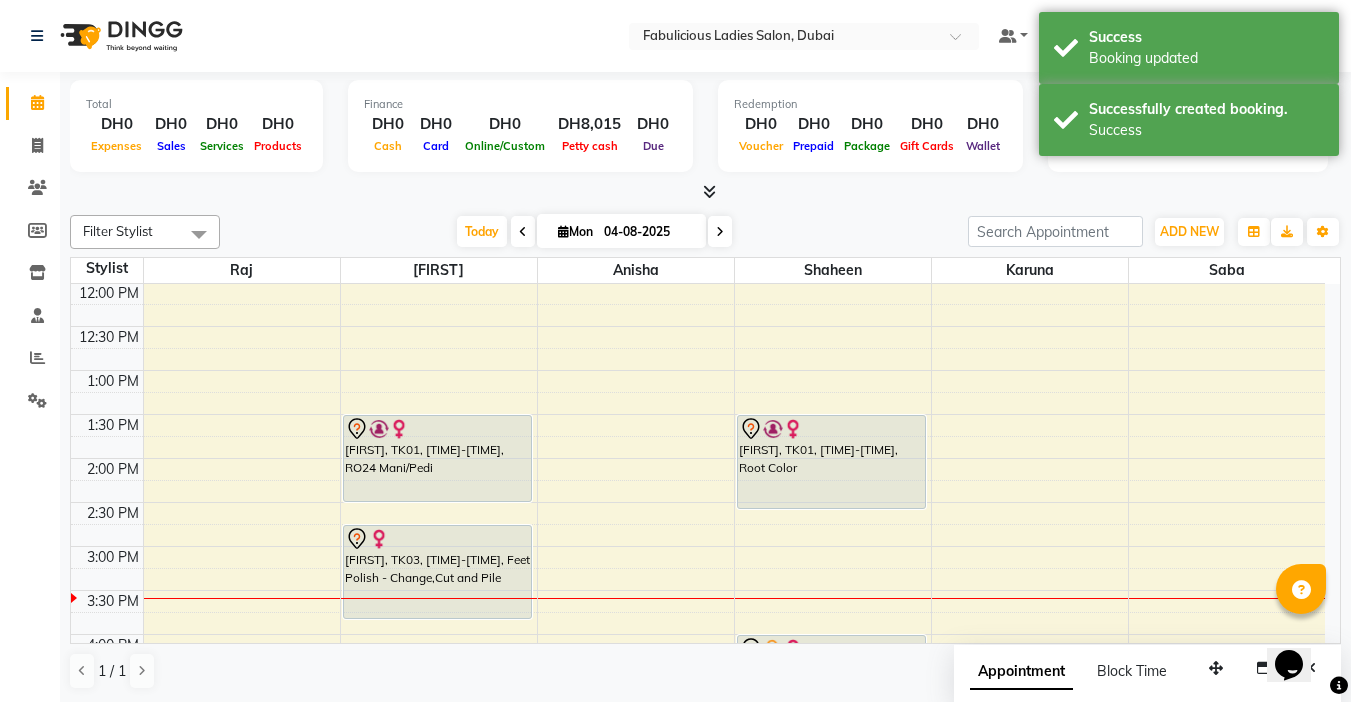 scroll, scrollTop: 365, scrollLeft: 0, axis: vertical 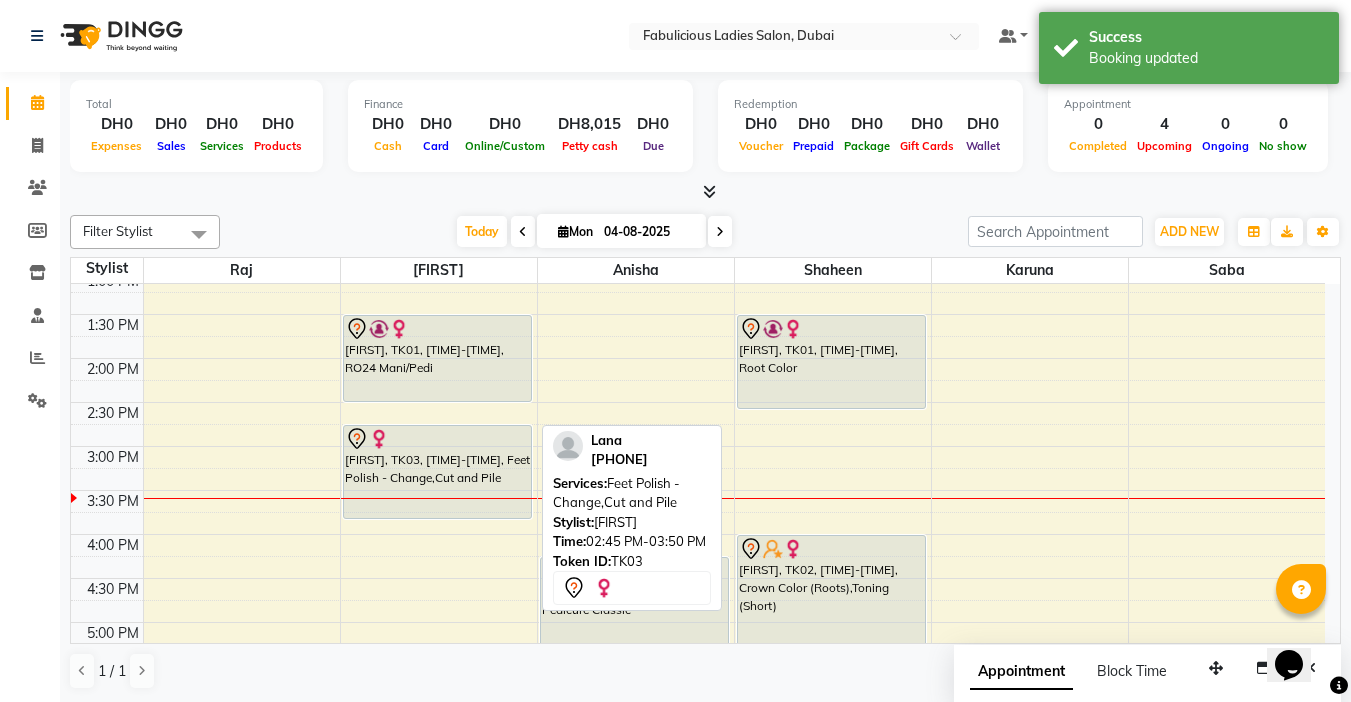 click at bounding box center (437, 439) 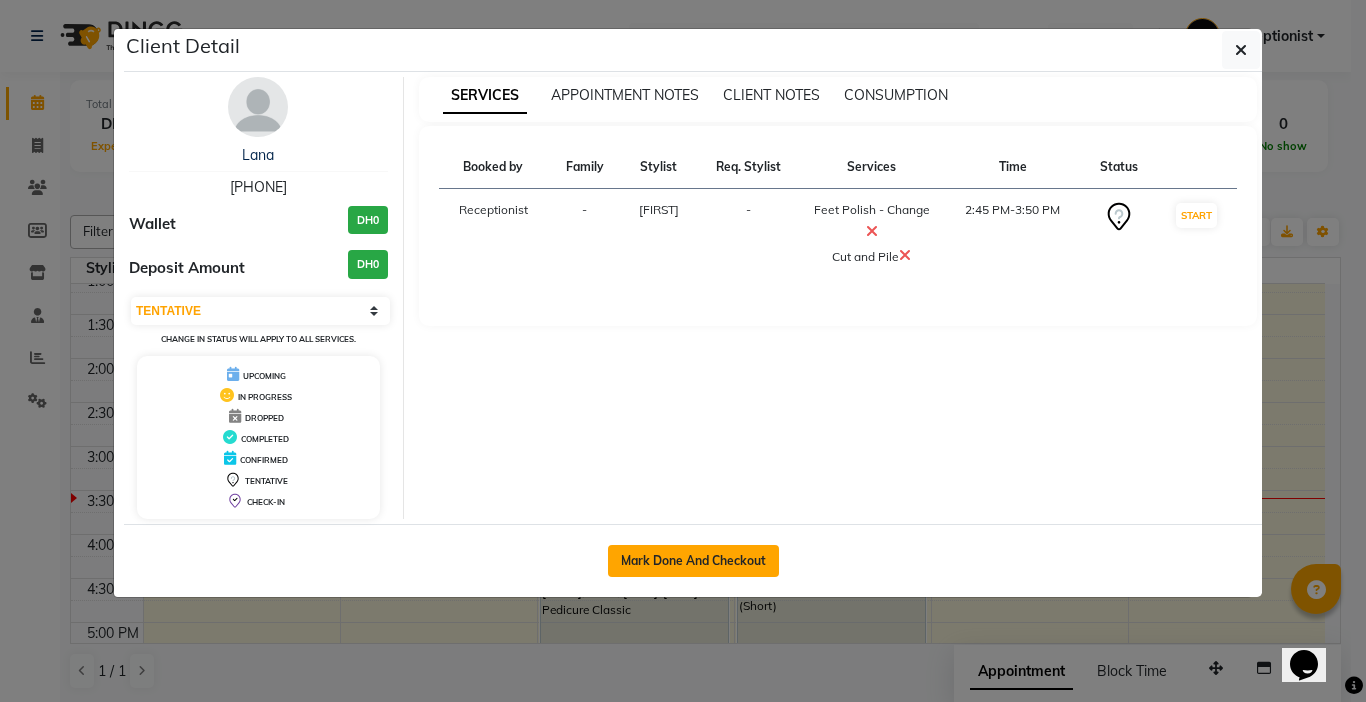 click on "Mark Done And Checkout" 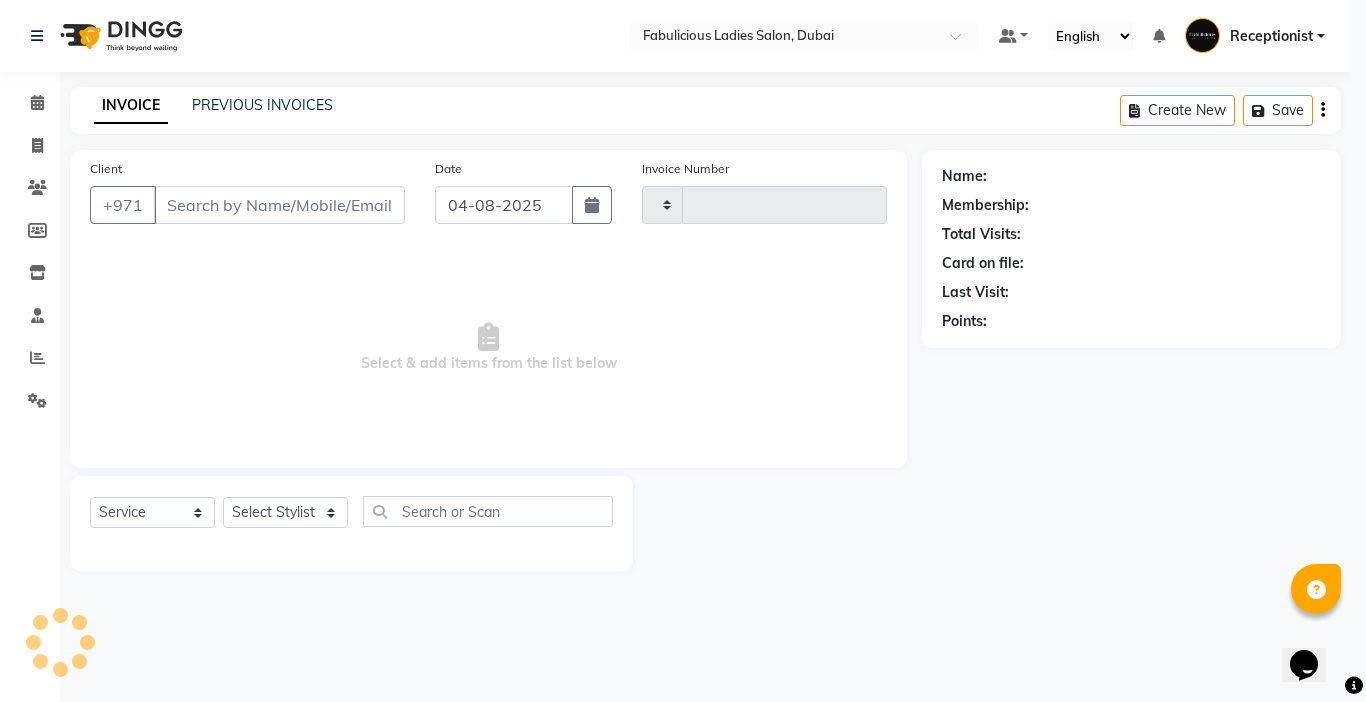 type on "1684" 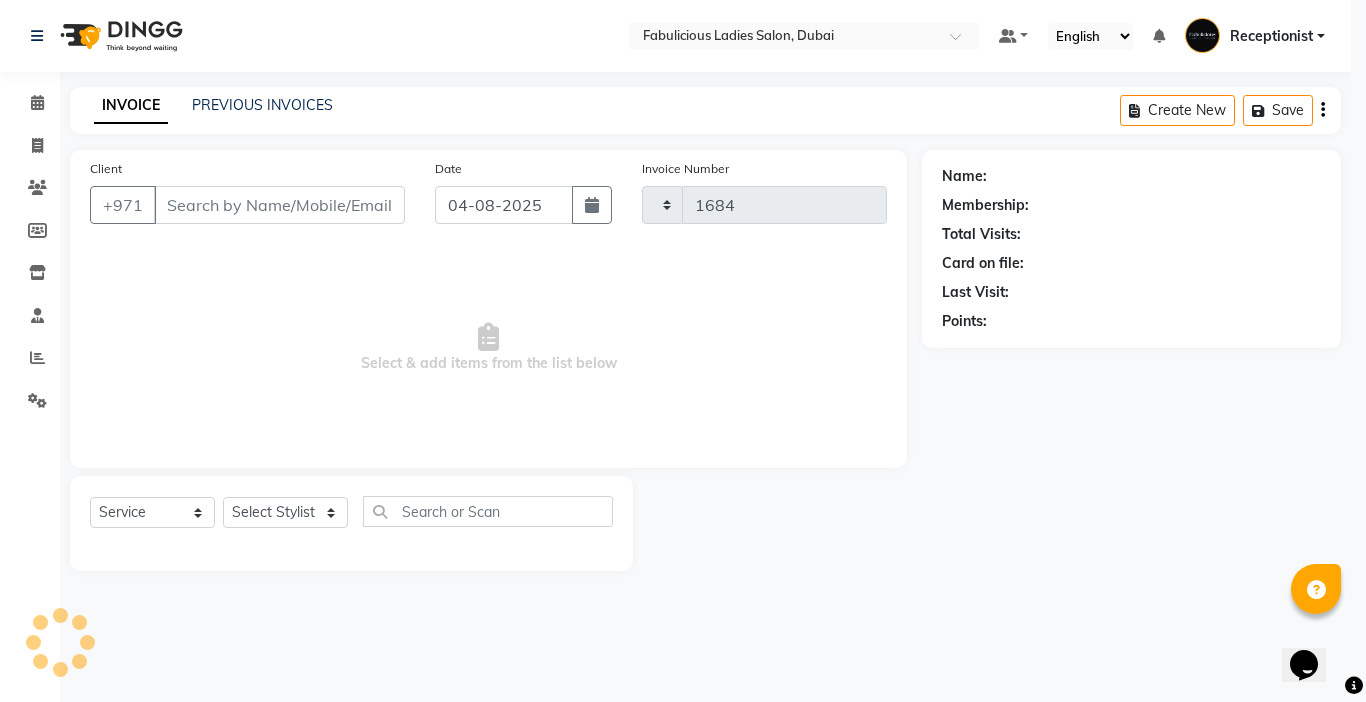 select on "738" 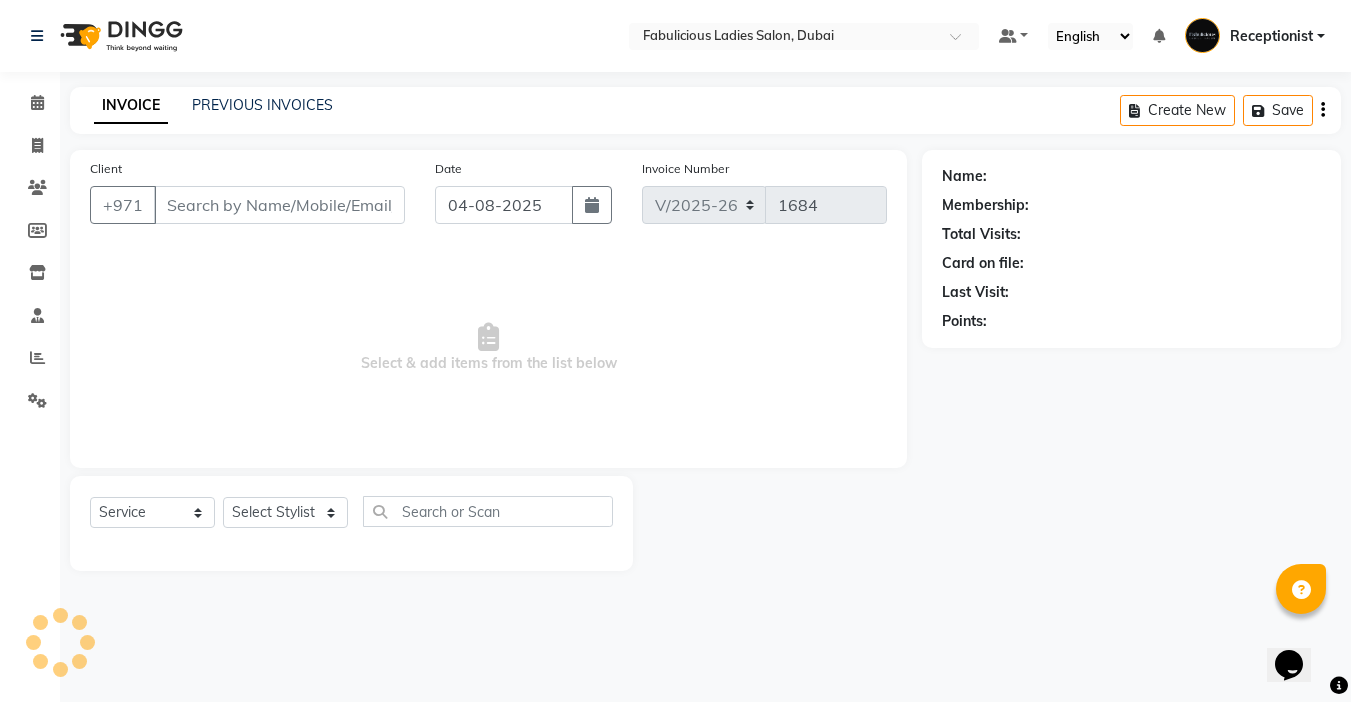 type on "[PHONE]" 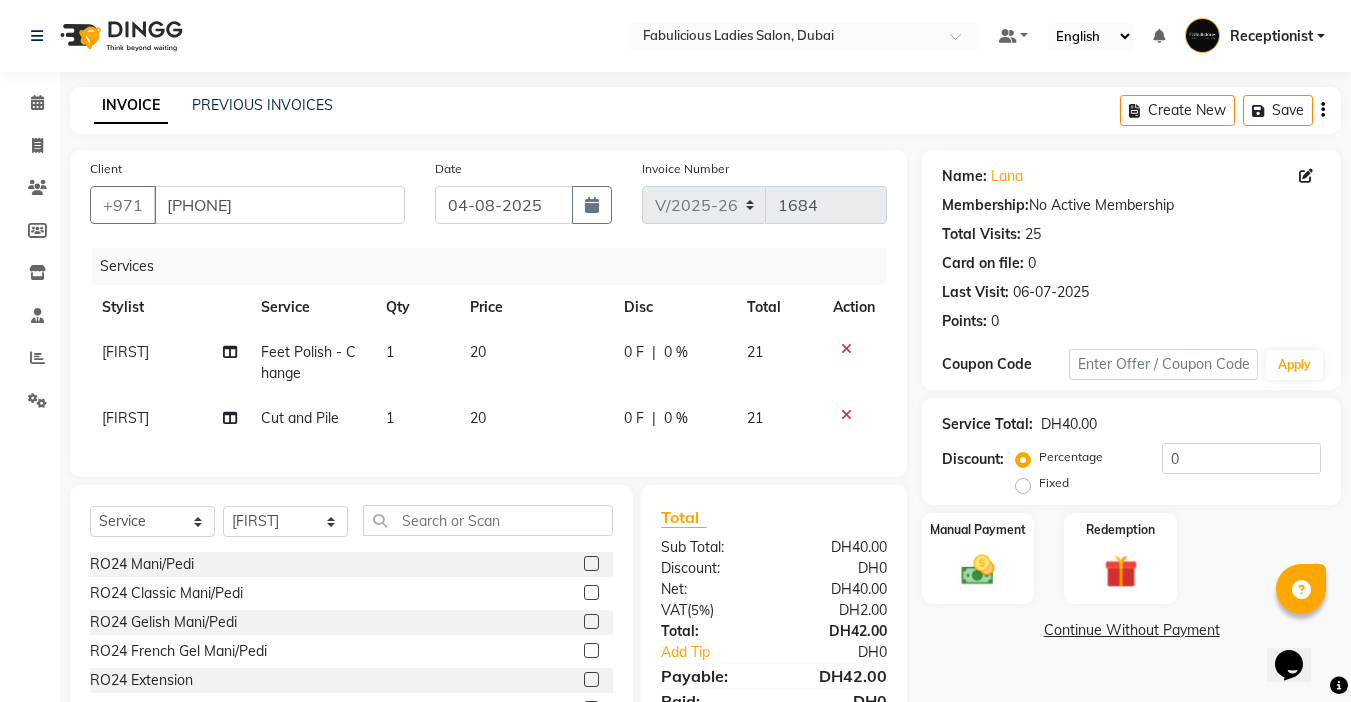 scroll, scrollTop: 100, scrollLeft: 0, axis: vertical 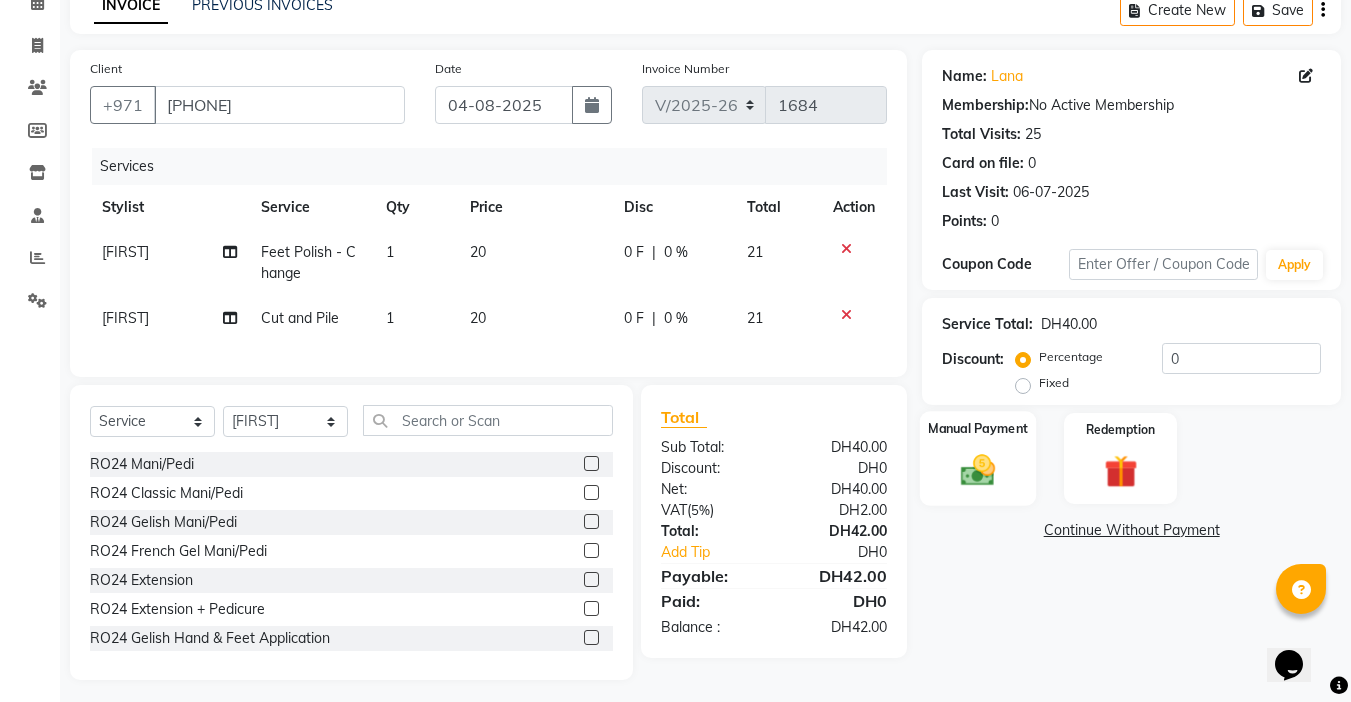 click 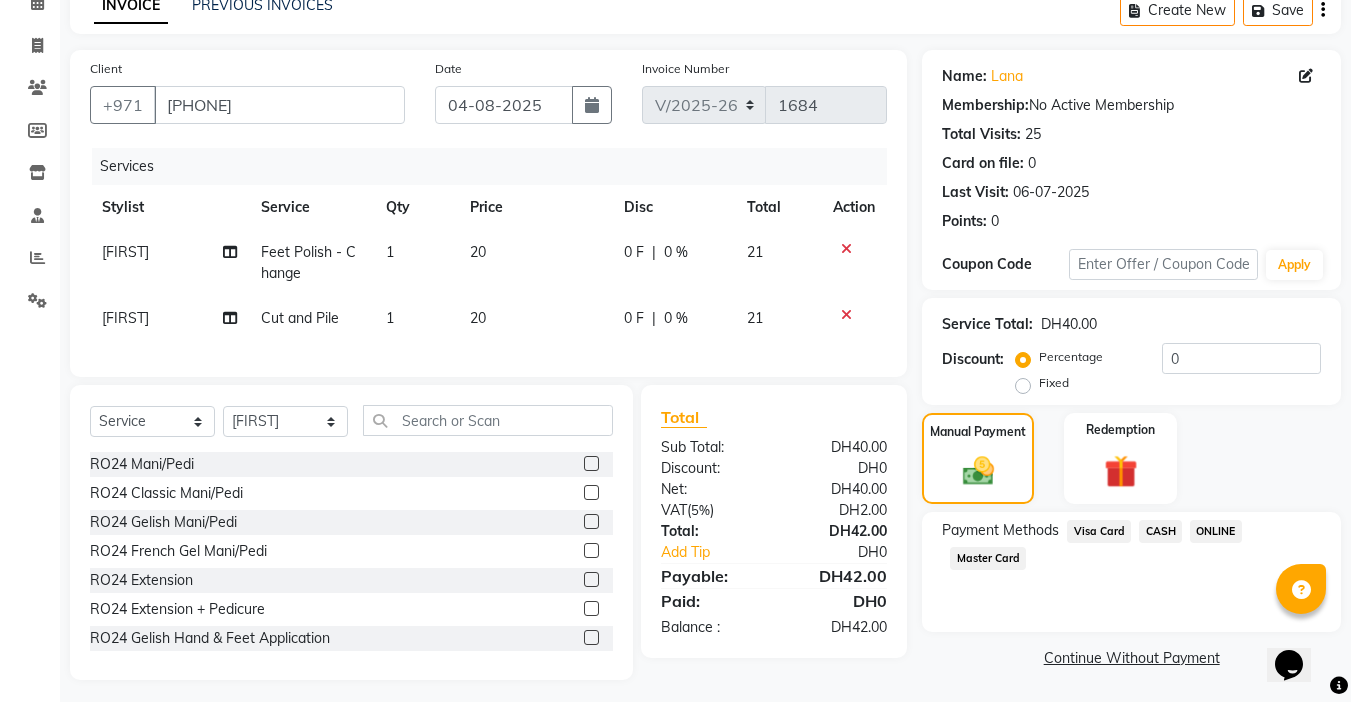 click on "CASH" 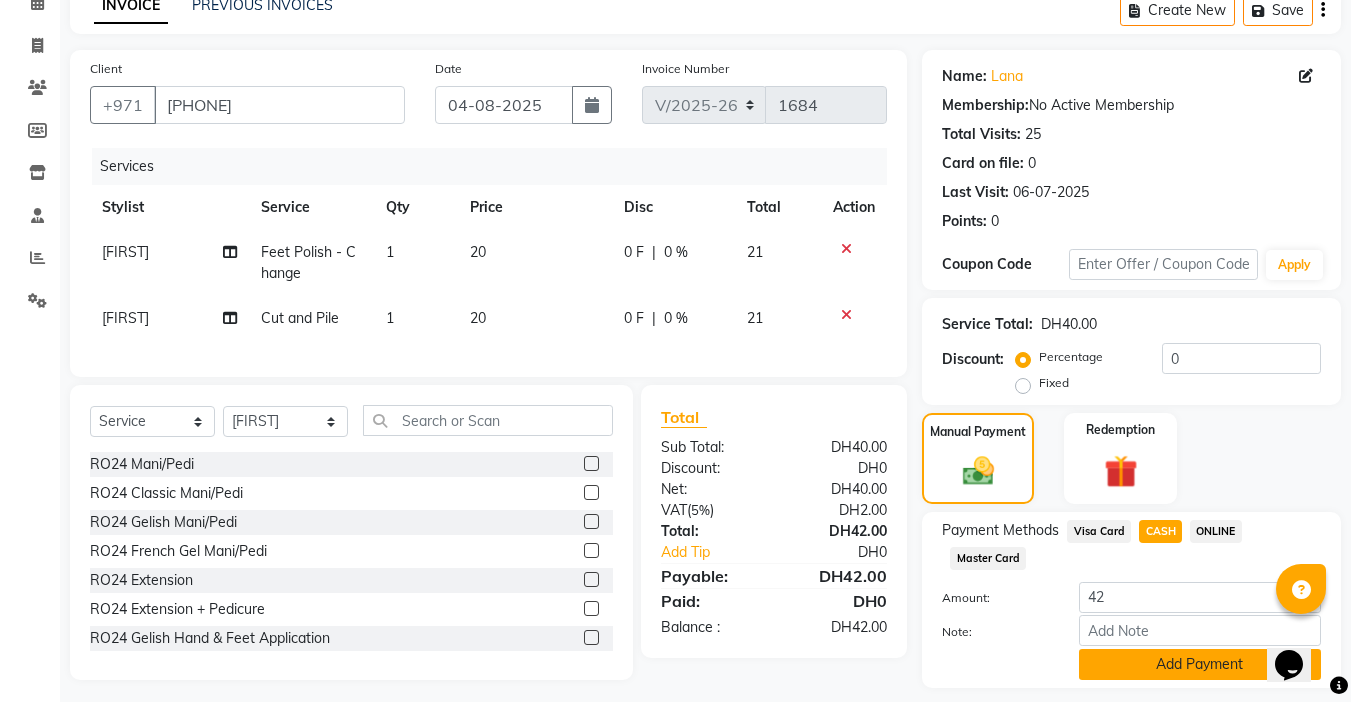 click on "Add Payment" 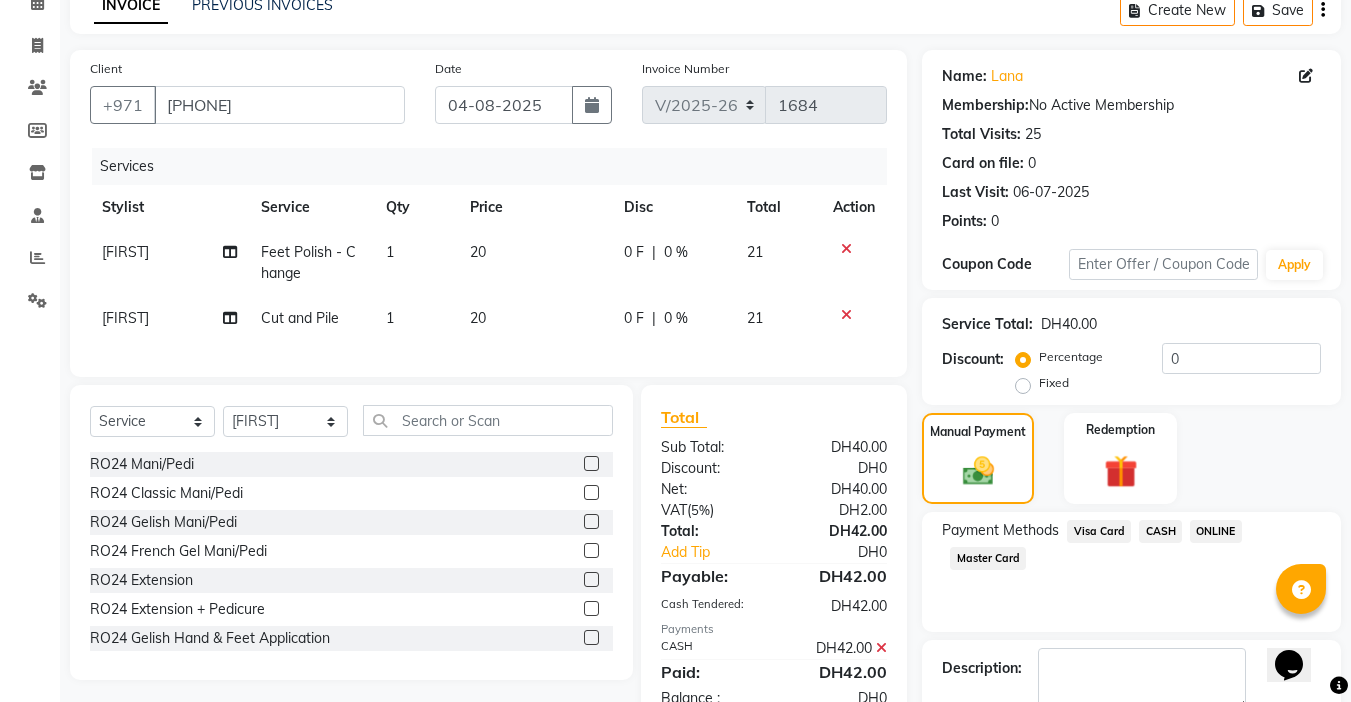 click on "Checkout" 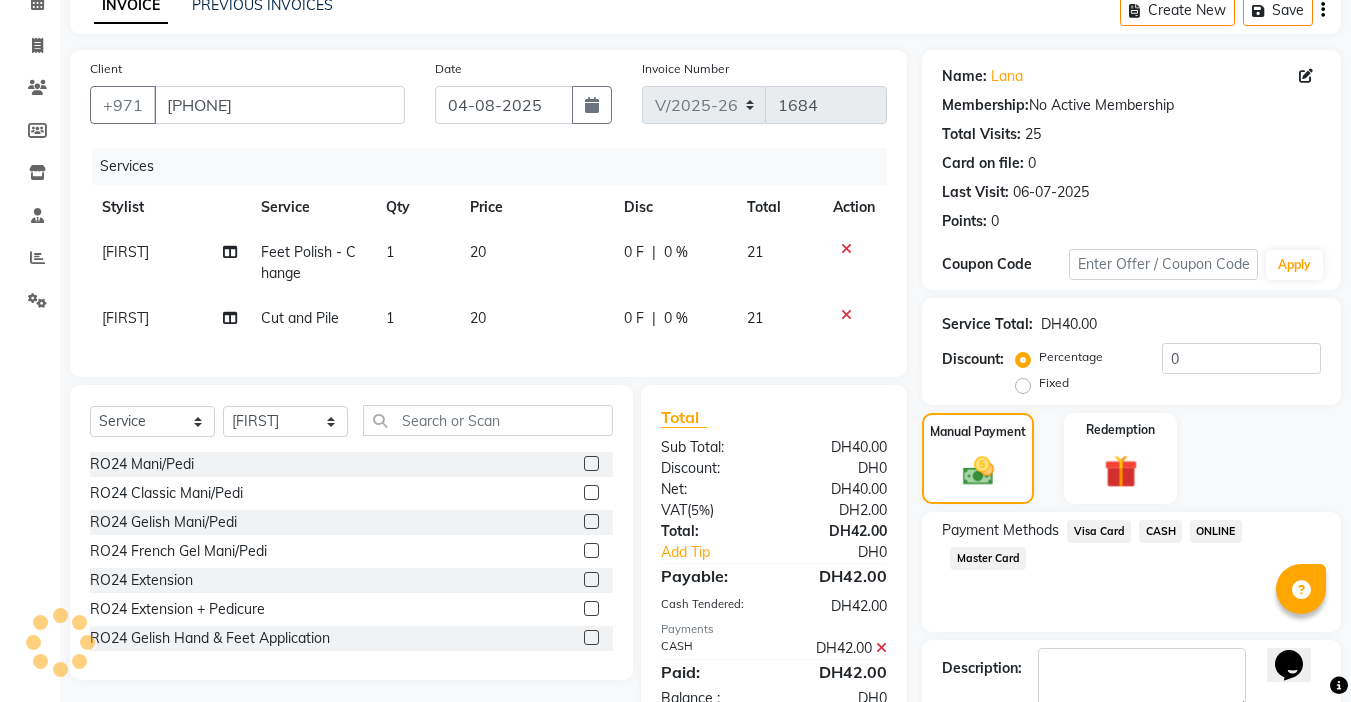 scroll, scrollTop: 214, scrollLeft: 0, axis: vertical 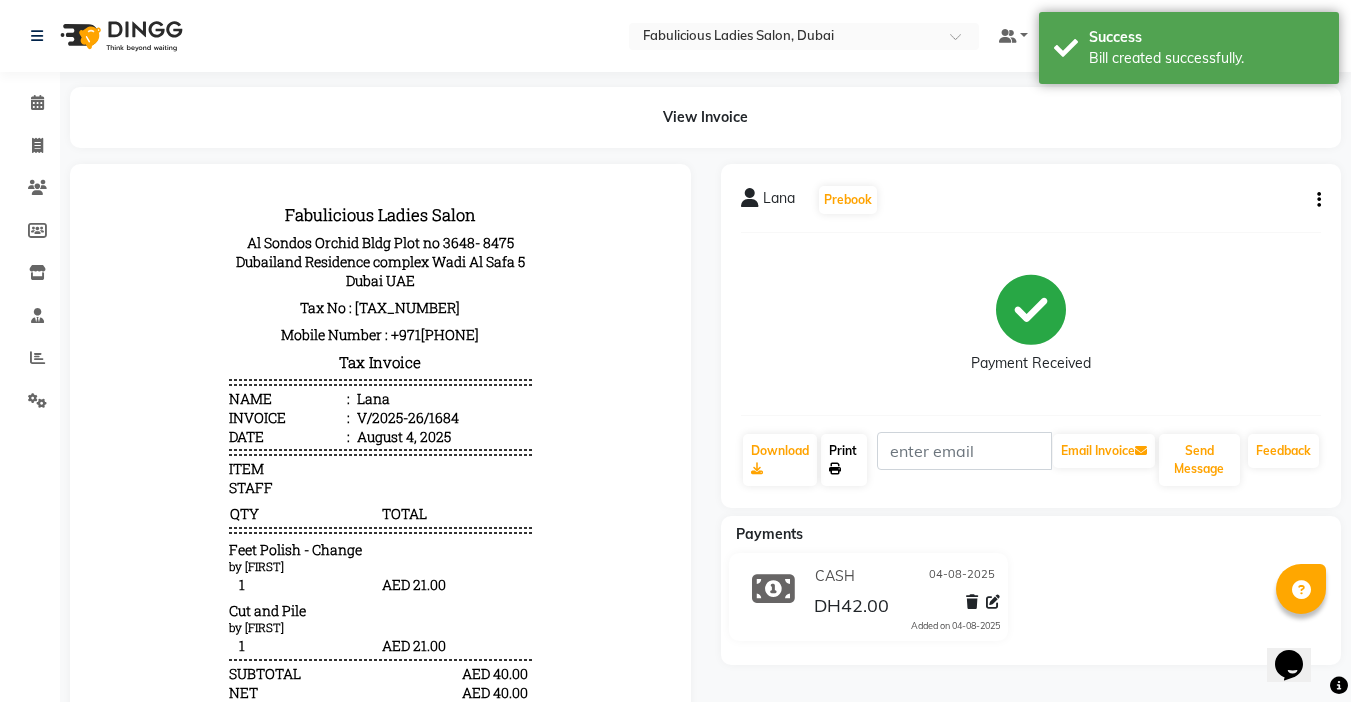 click on "Print" 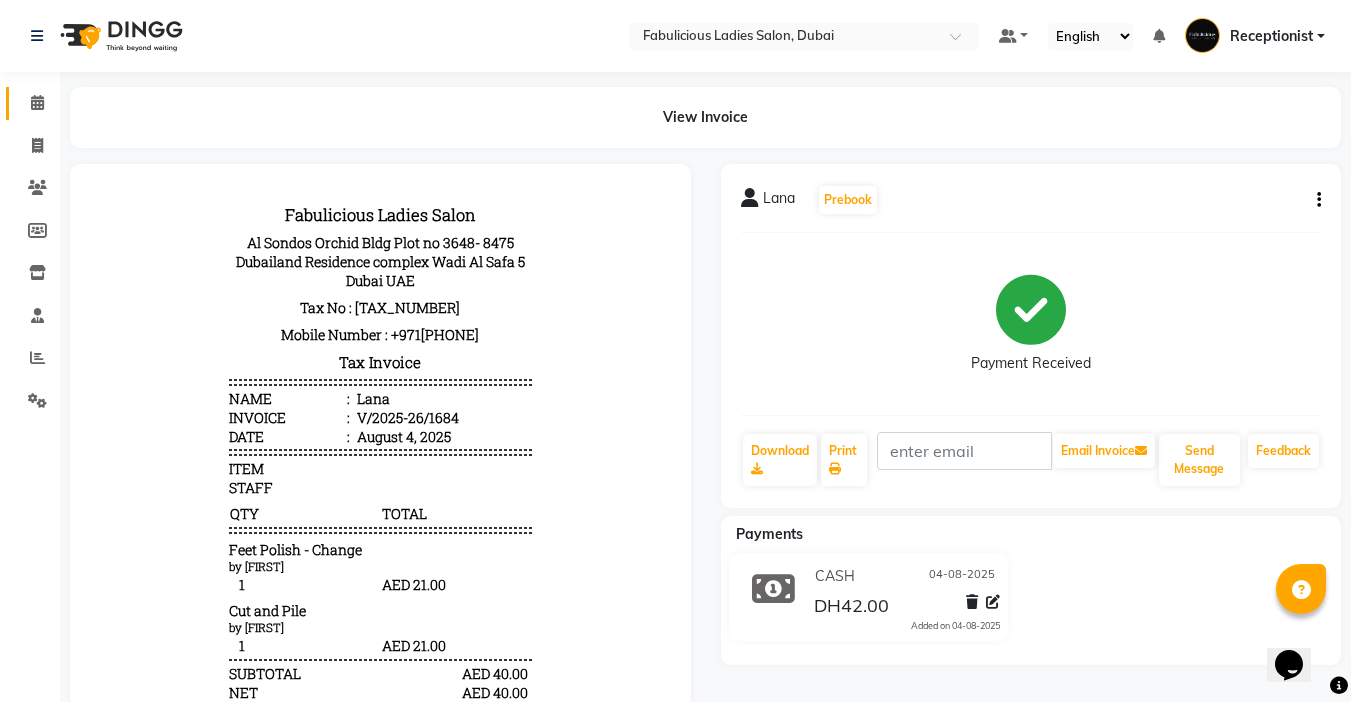 click 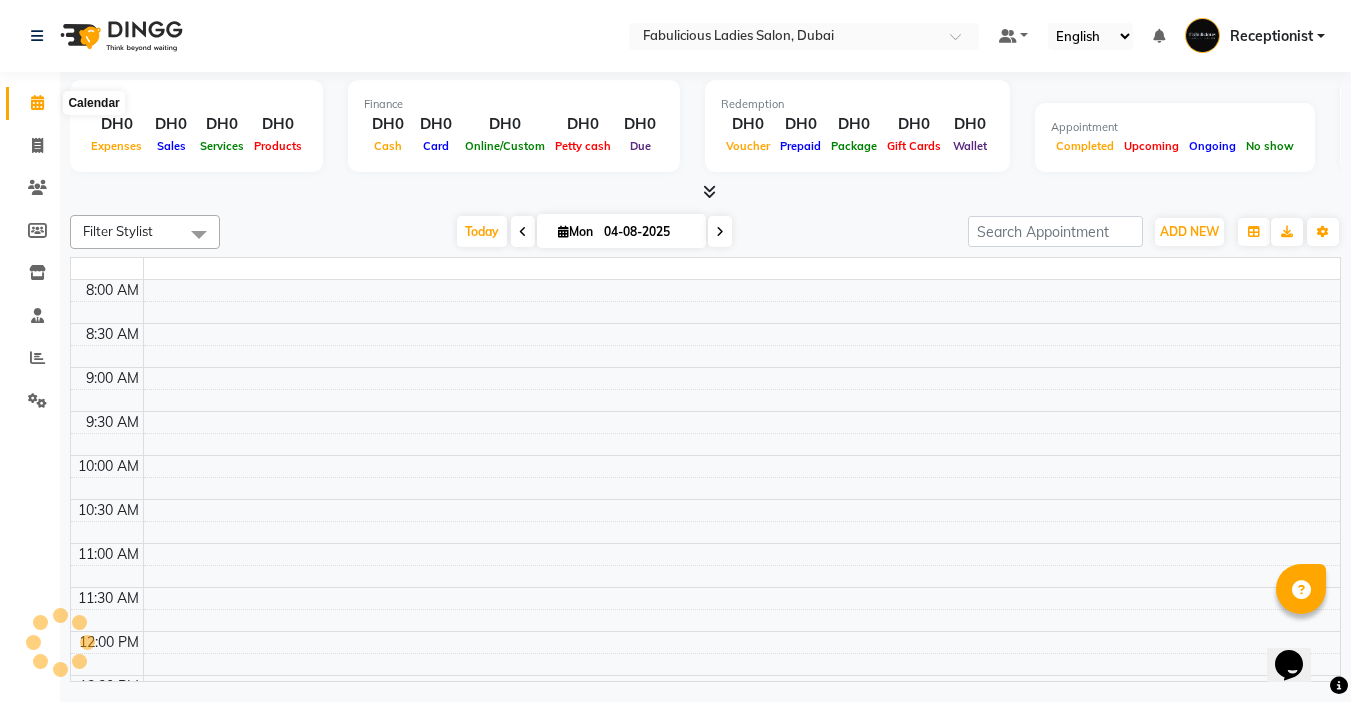 click 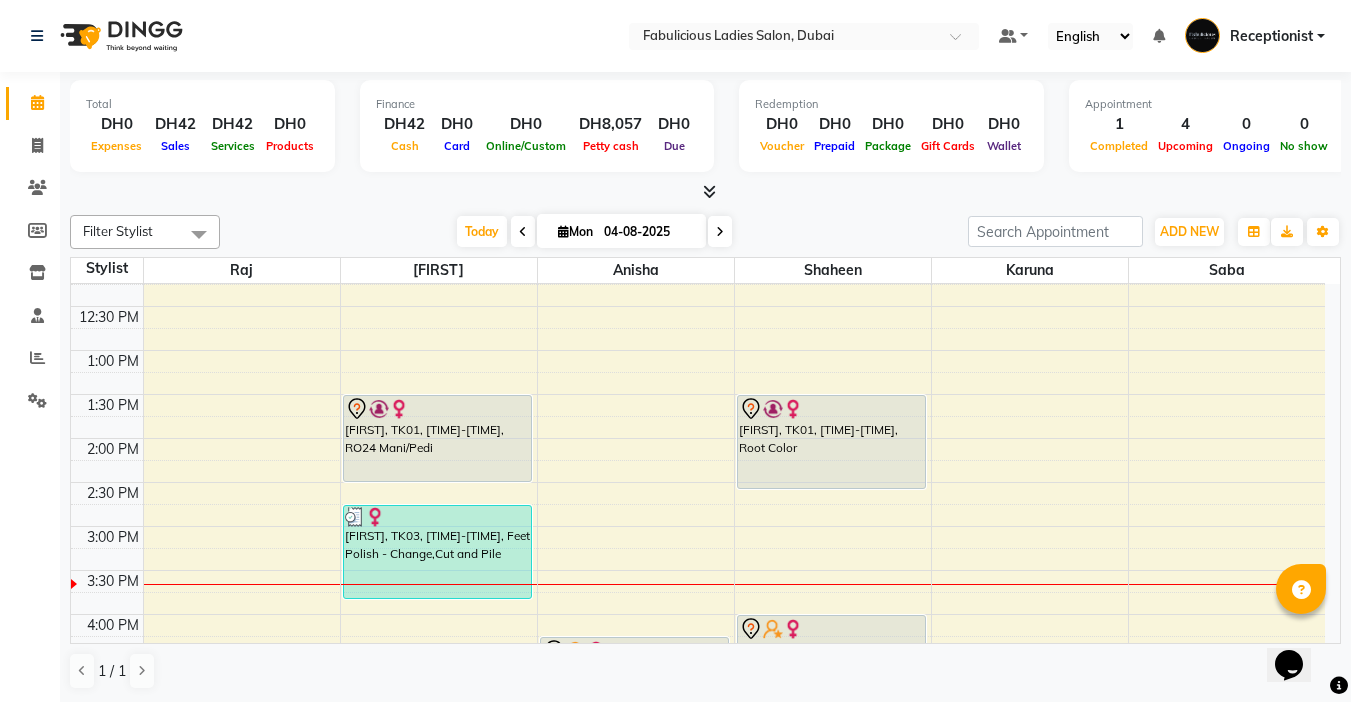 scroll, scrollTop: 200, scrollLeft: 0, axis: vertical 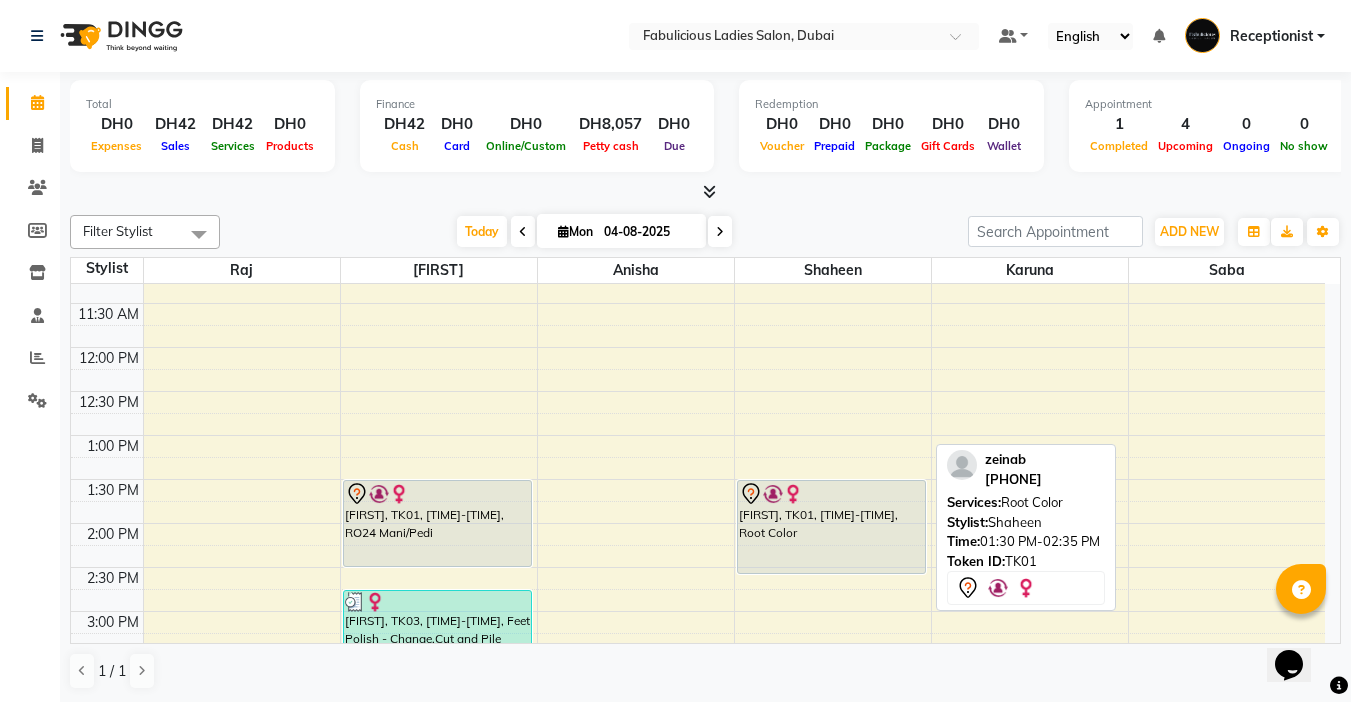 click at bounding box center [793, 494] 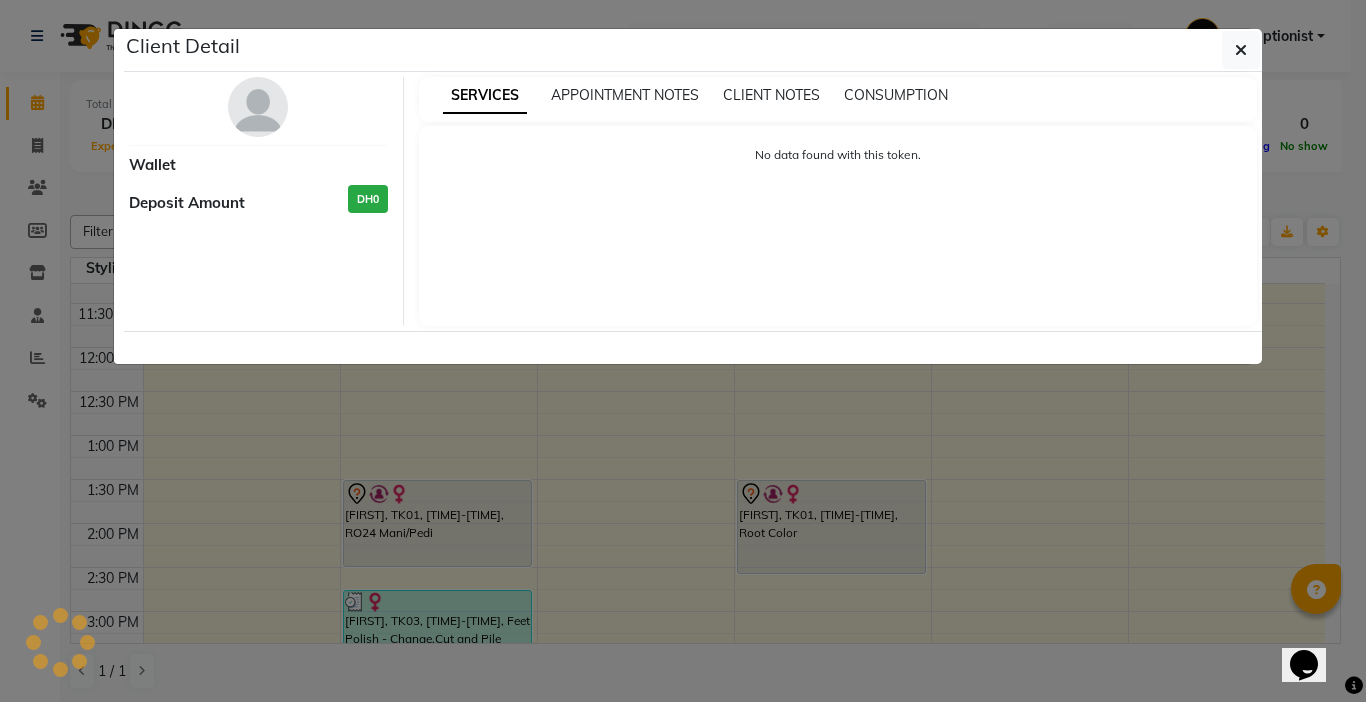 select on "7" 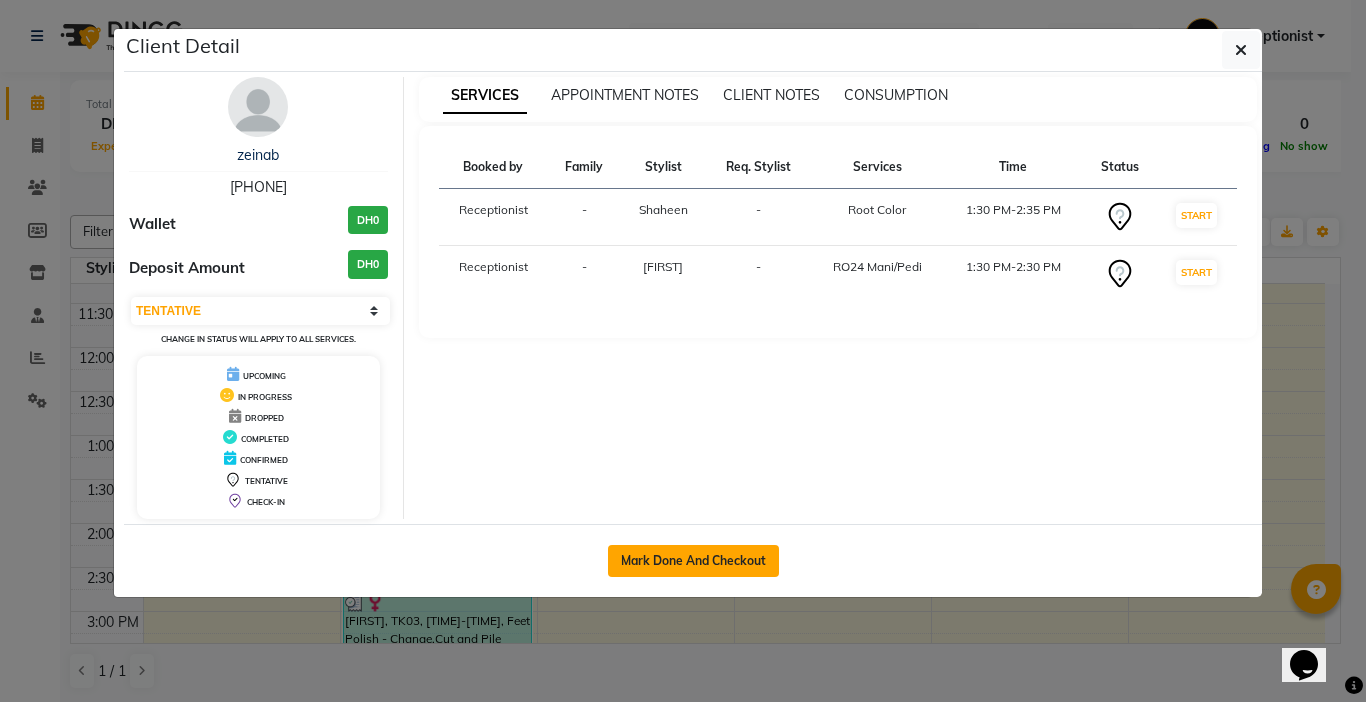 click on "Mark Done And Checkout" 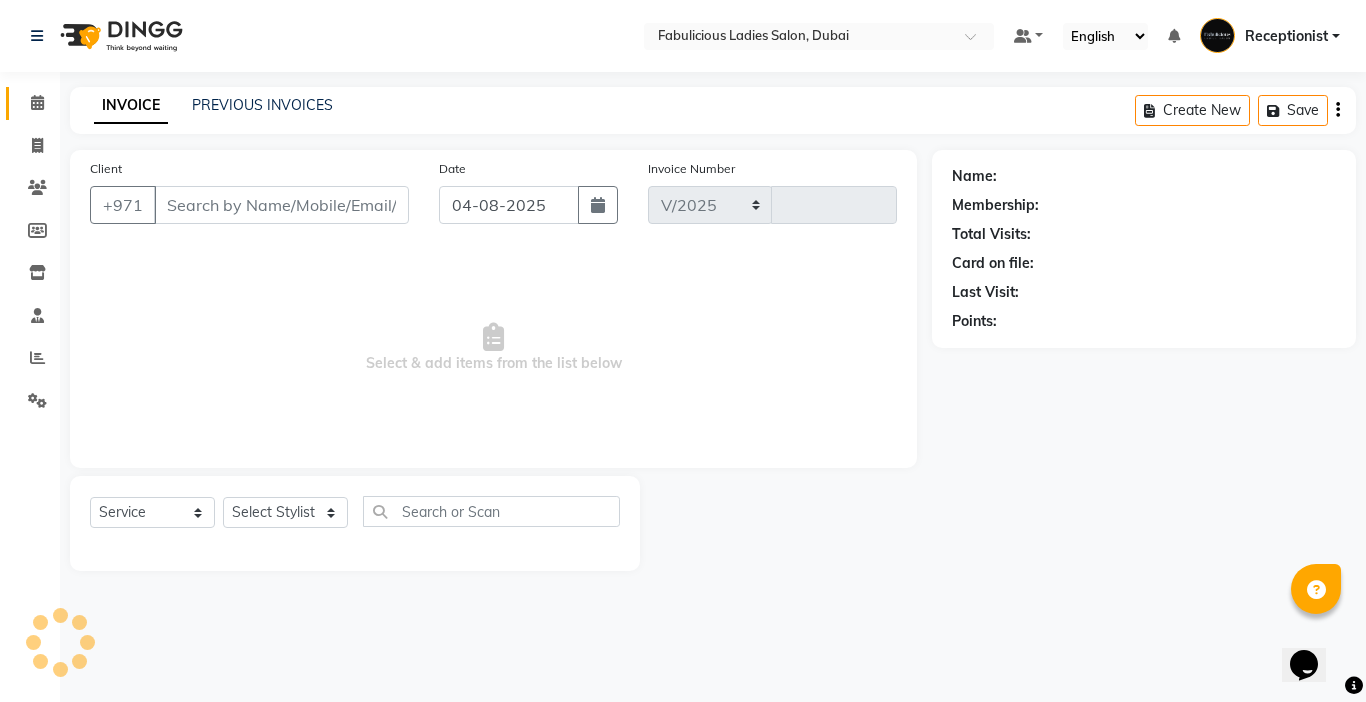 select on "738" 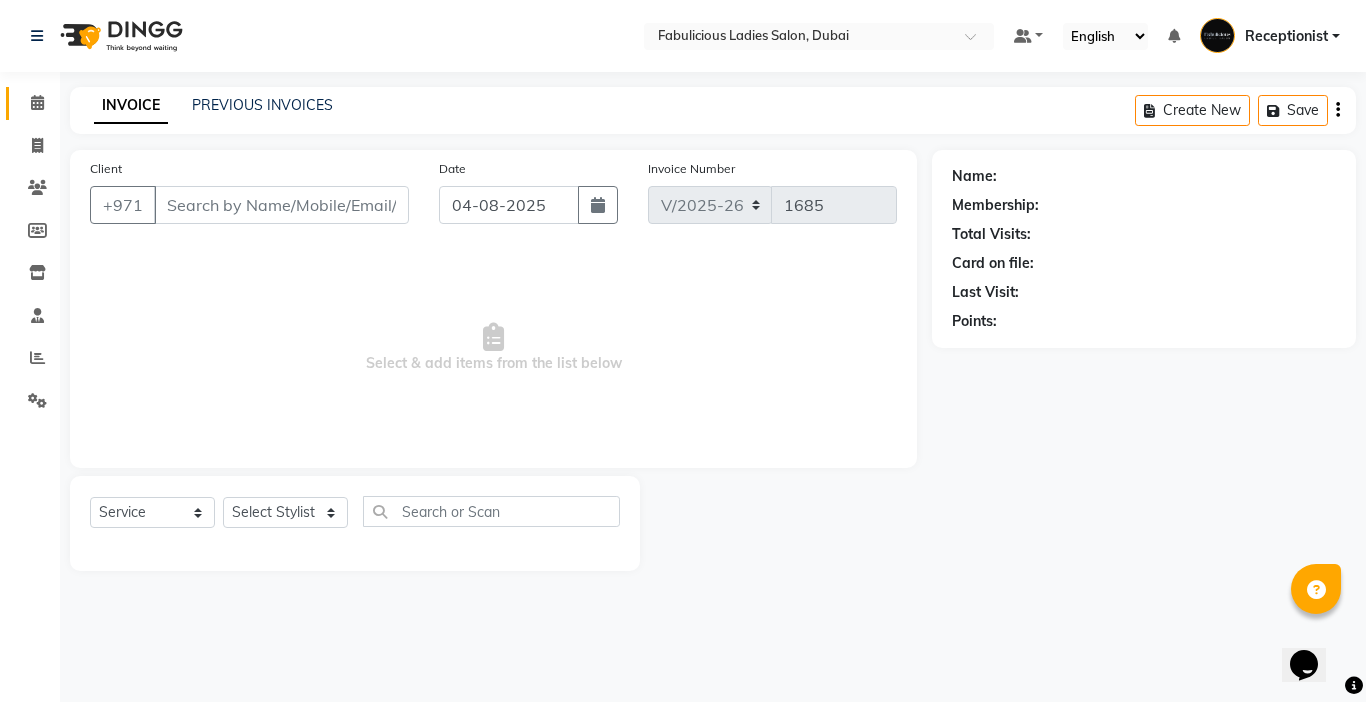 type on "[PHONE]" 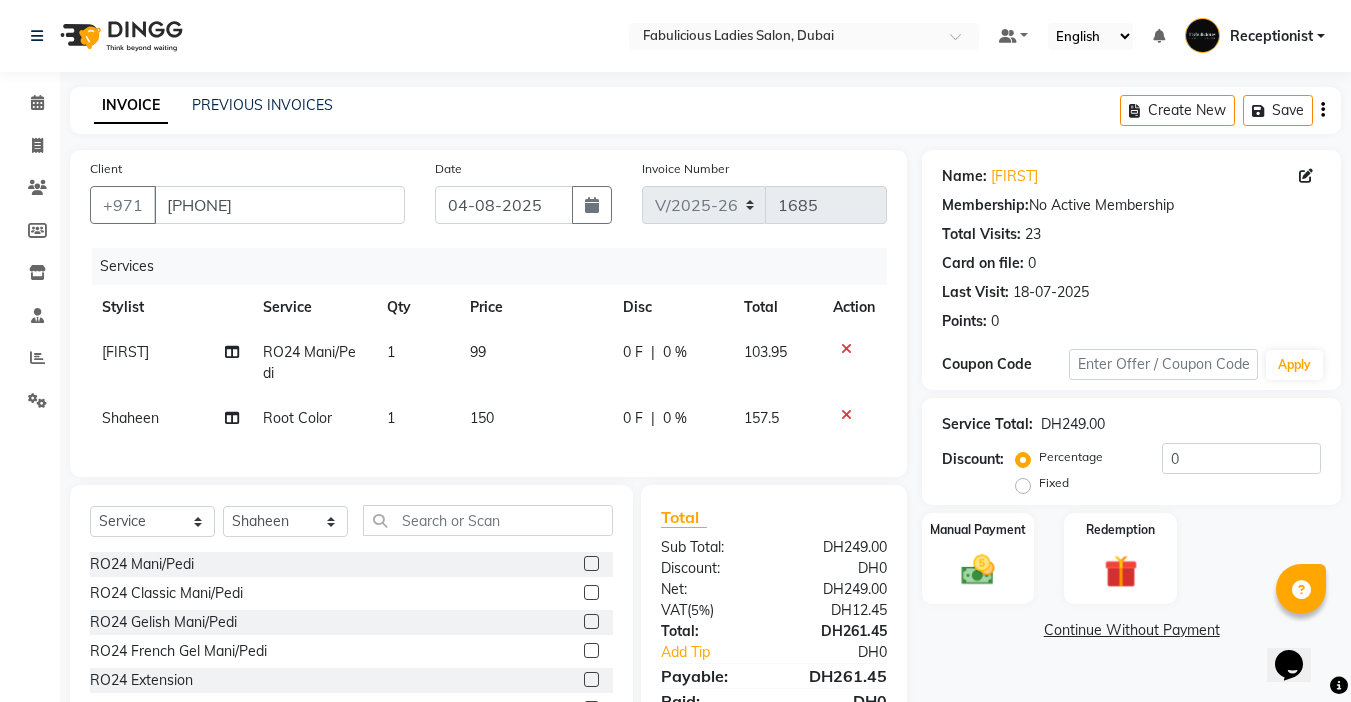 click on "Root Color" 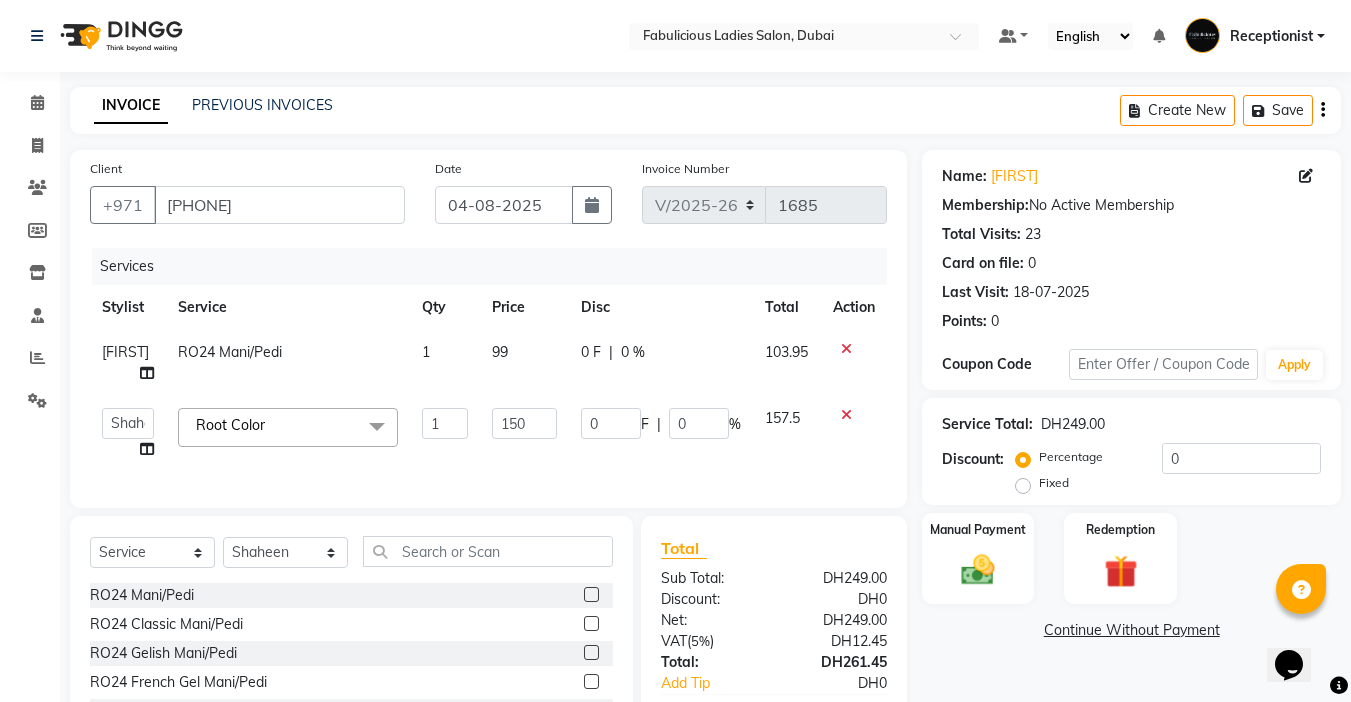 click 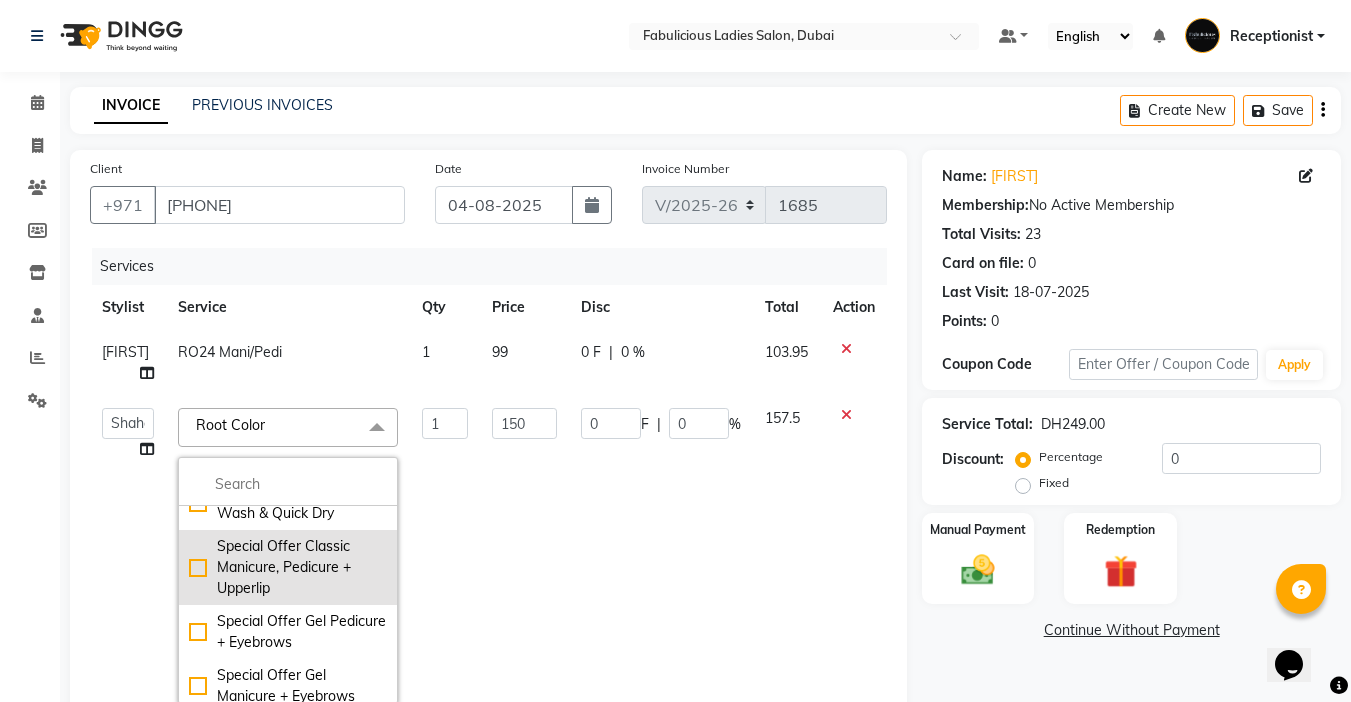 scroll, scrollTop: 1400, scrollLeft: 0, axis: vertical 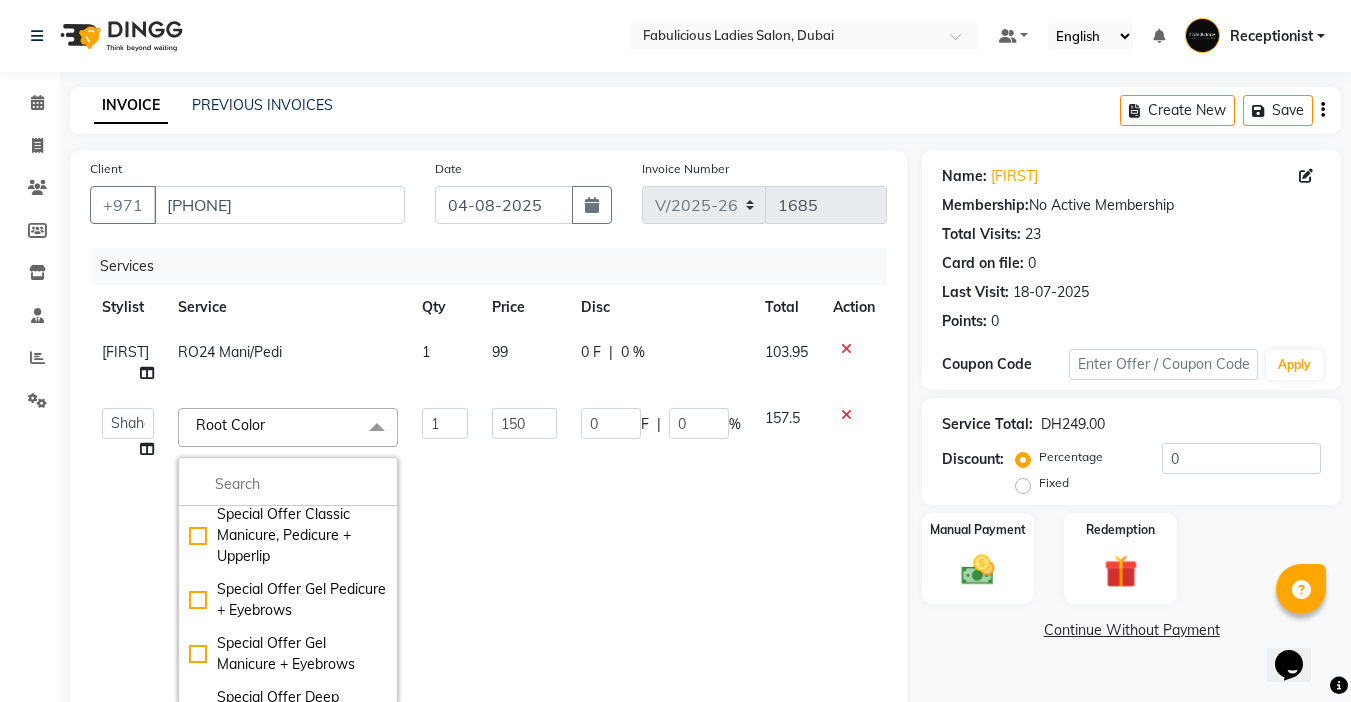 click on "157.5" 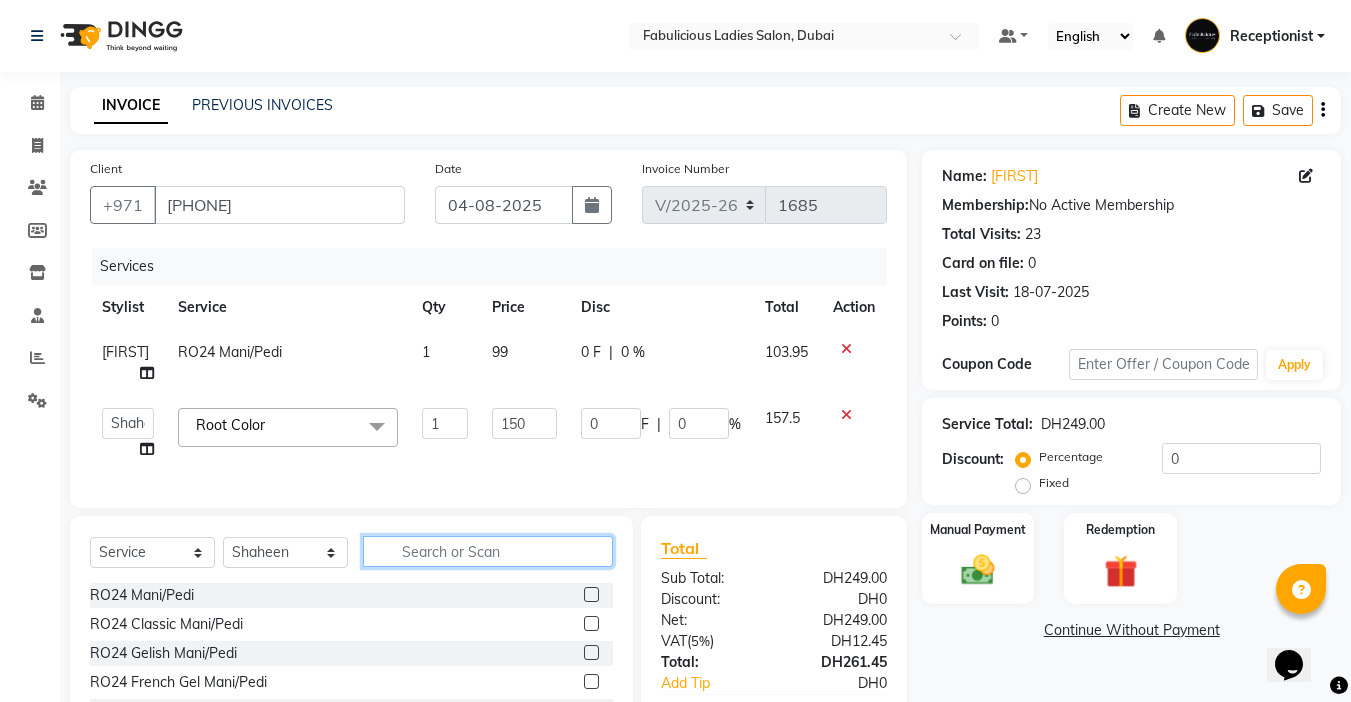 click 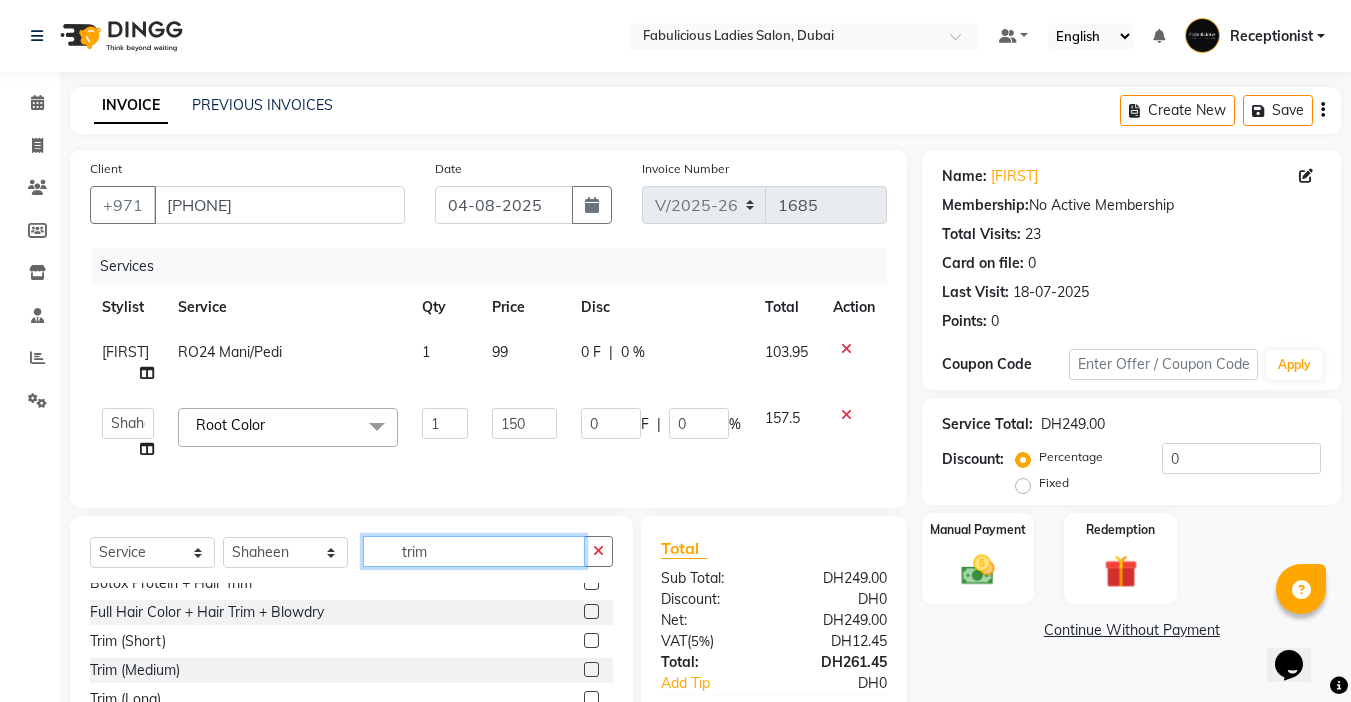scroll, scrollTop: 100, scrollLeft: 0, axis: vertical 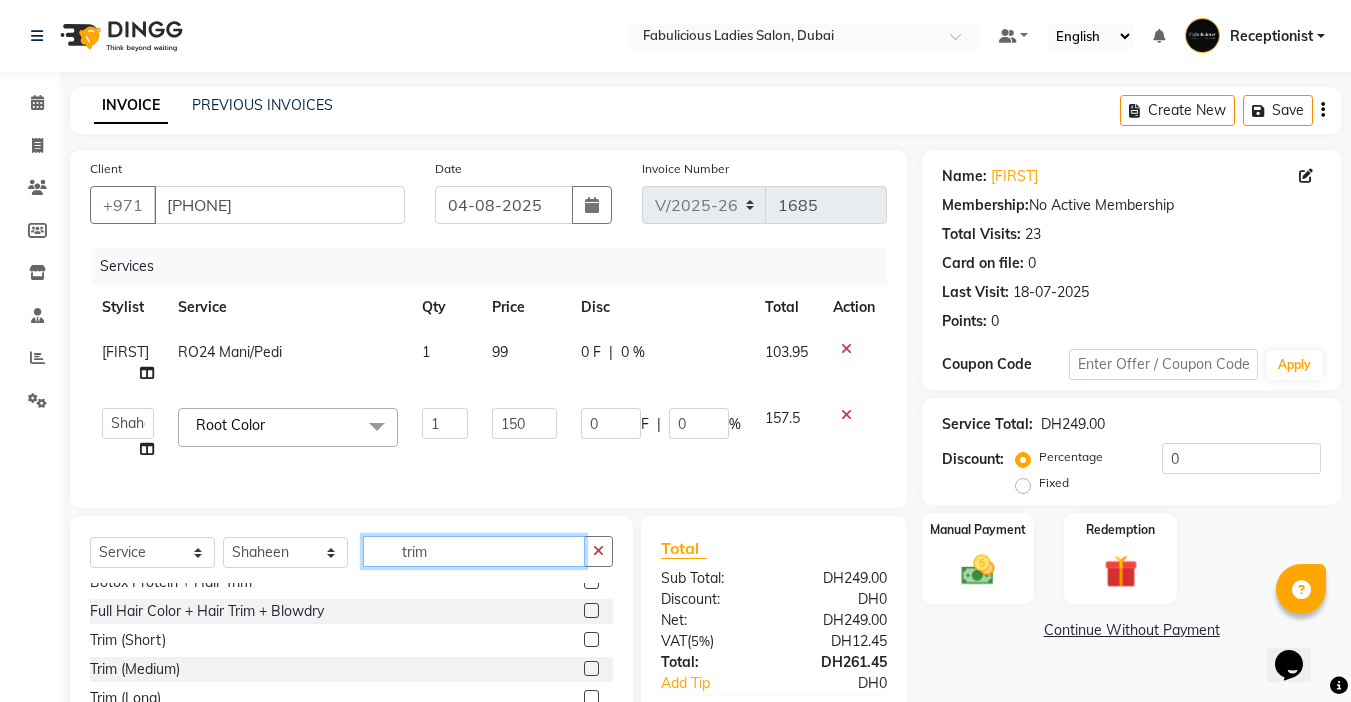 type on "trim" 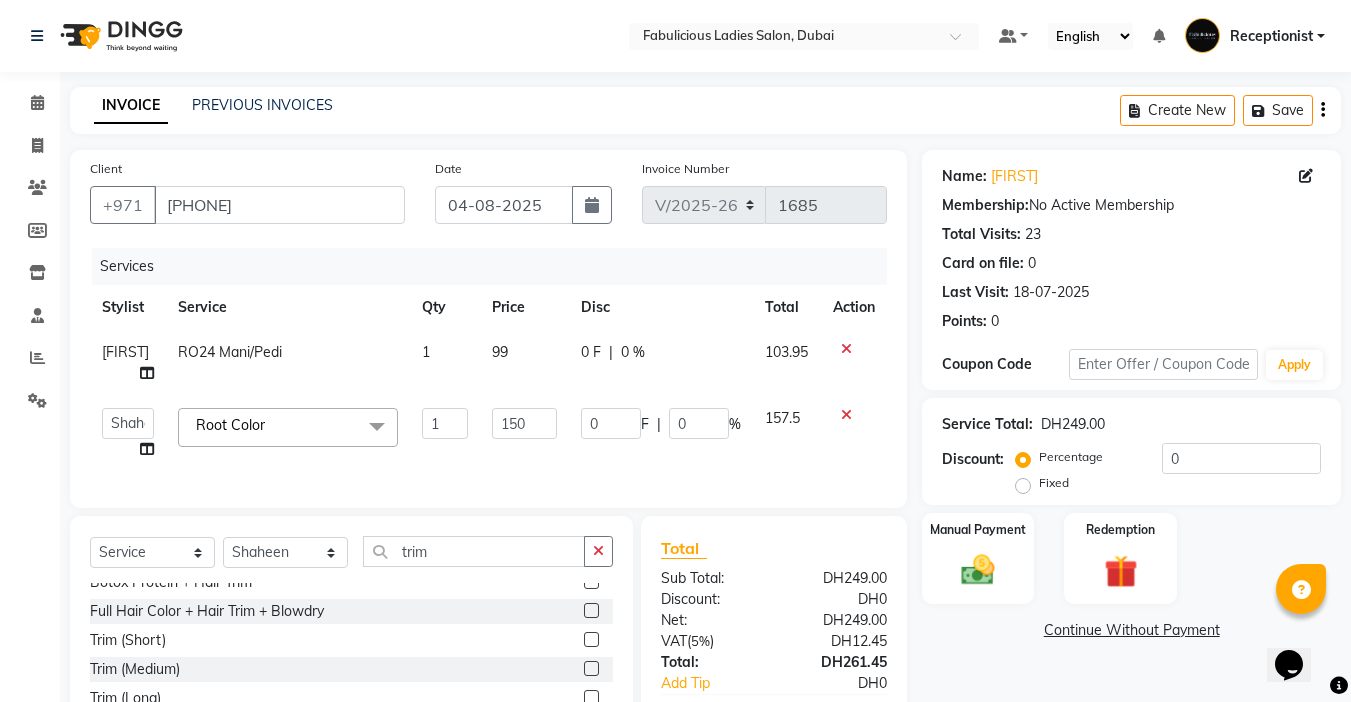 click 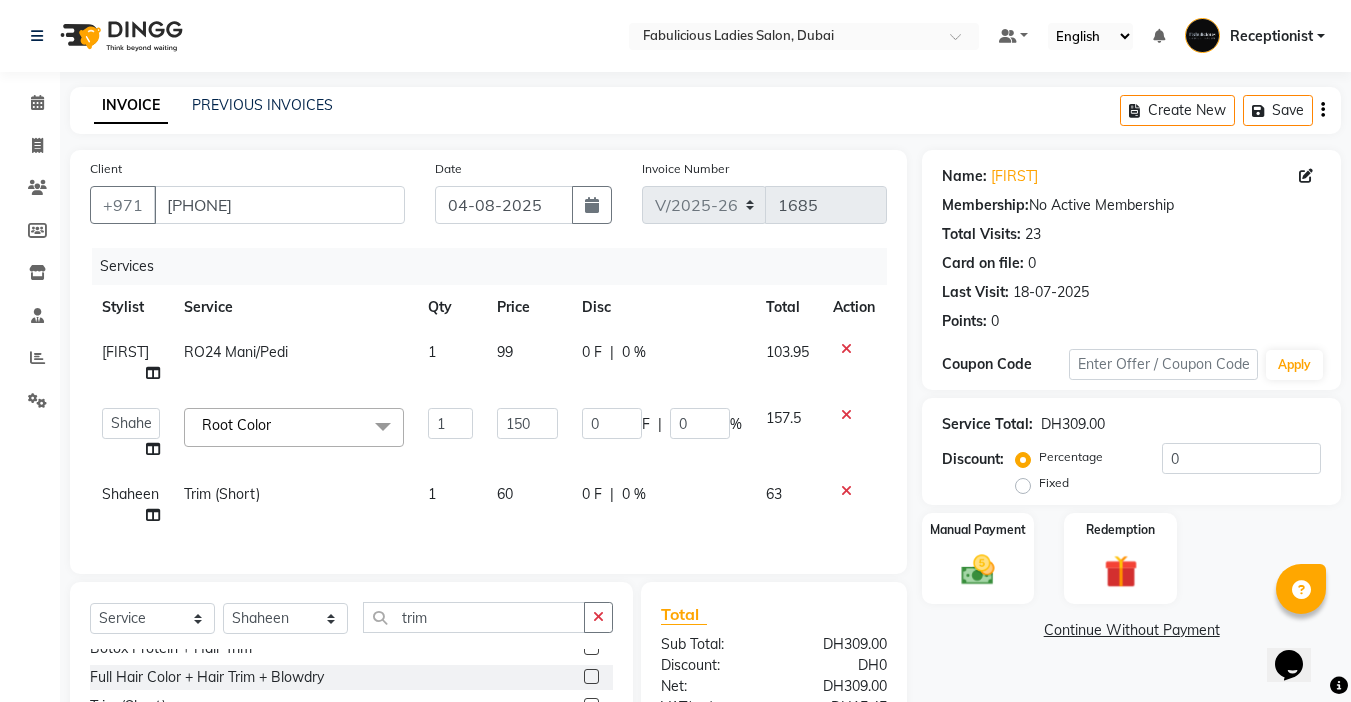 checkbox on "false" 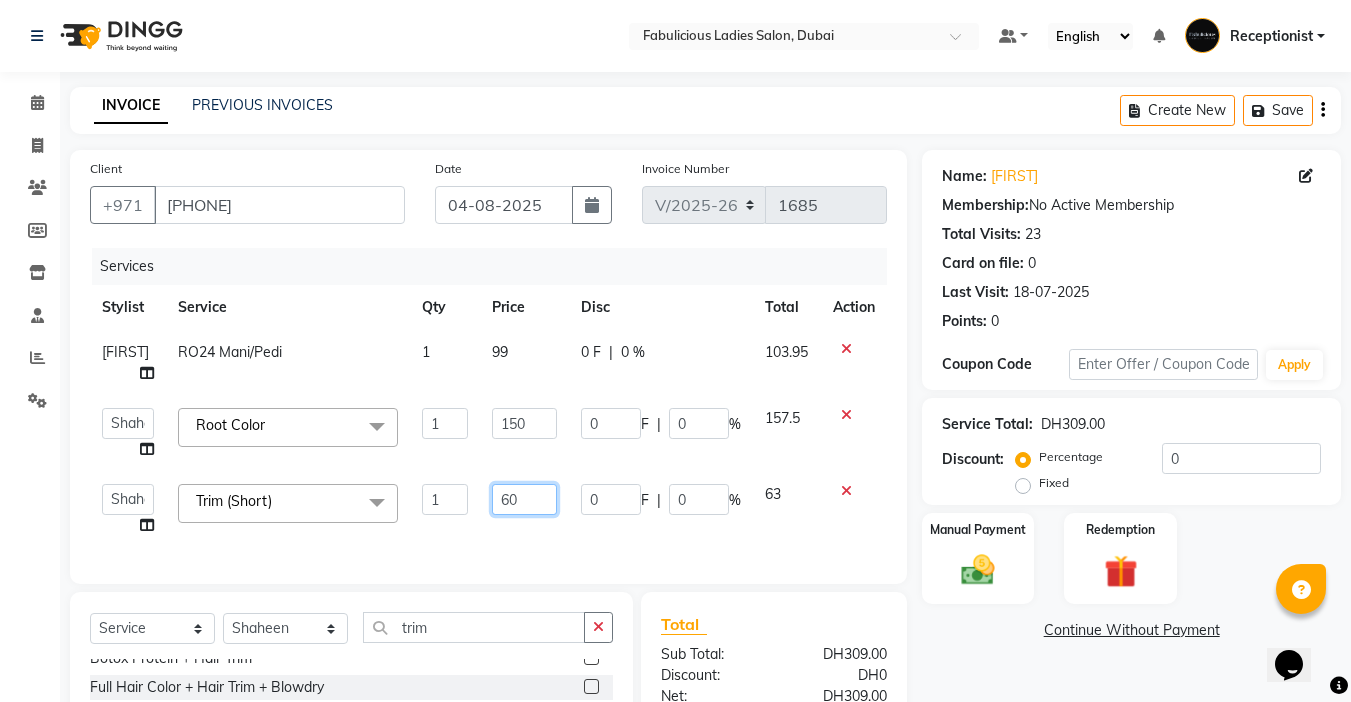 click on "60" 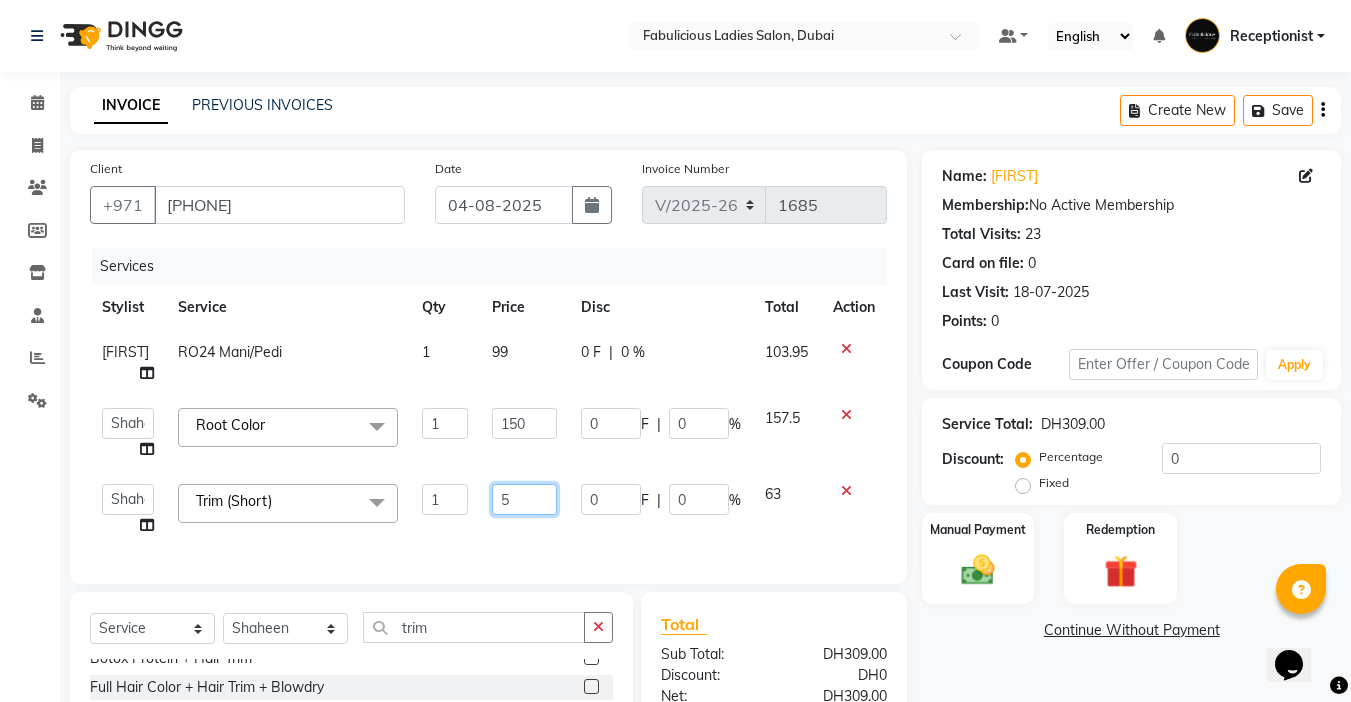 type on "50" 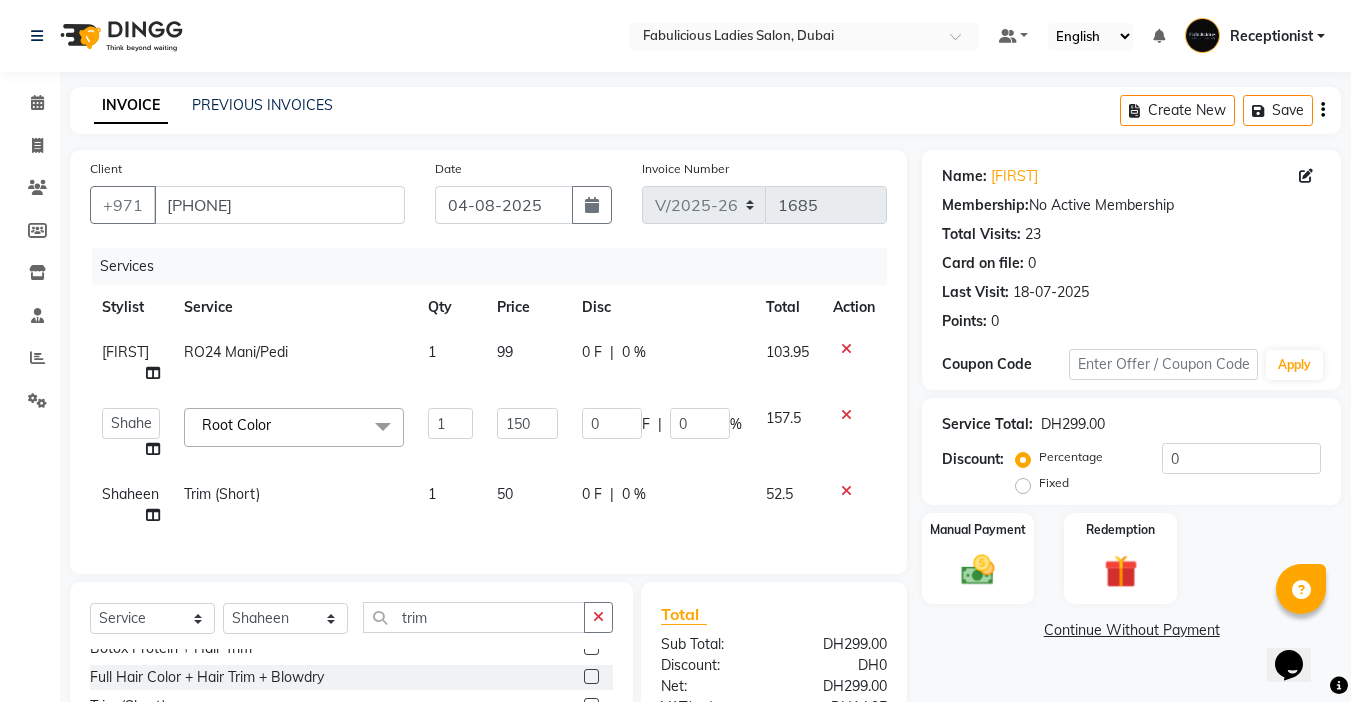 drag, startPoint x: 710, startPoint y: 500, endPoint x: 503, endPoint y: 364, distance: 247.67923 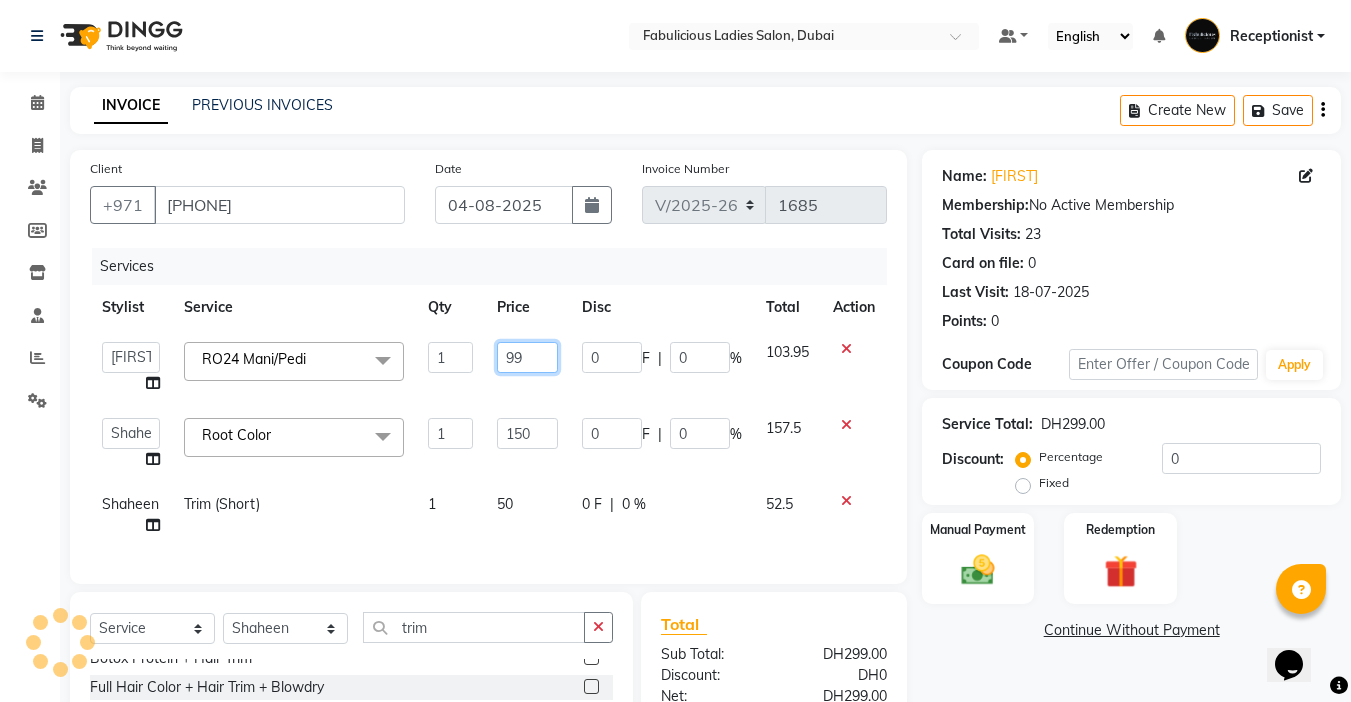 click on "99" 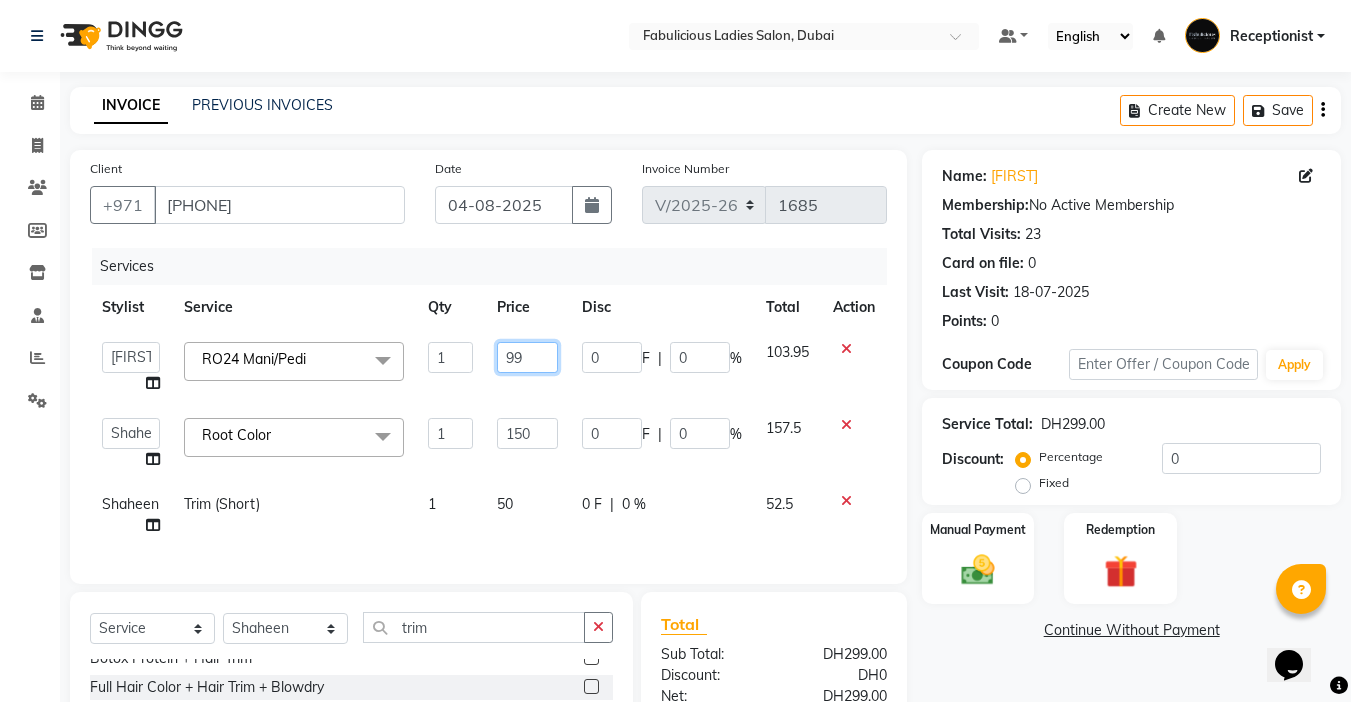 type on "9" 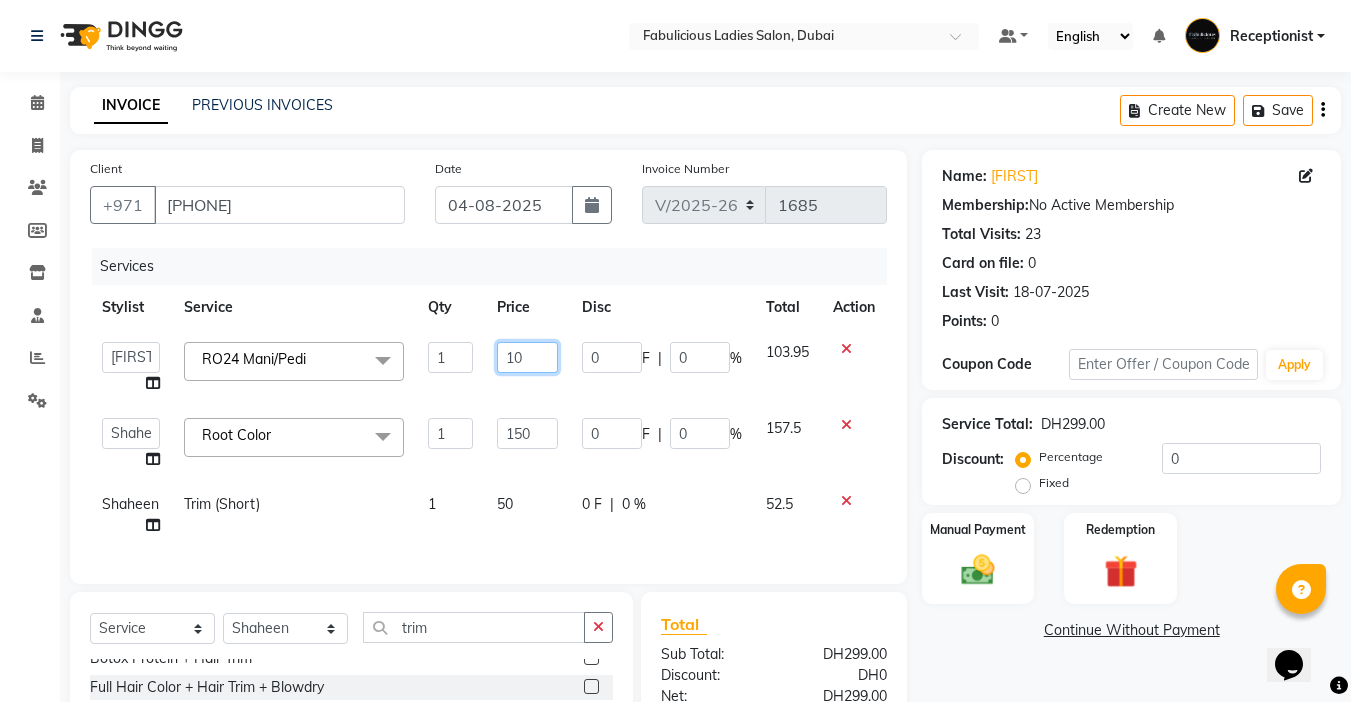 type on "100" 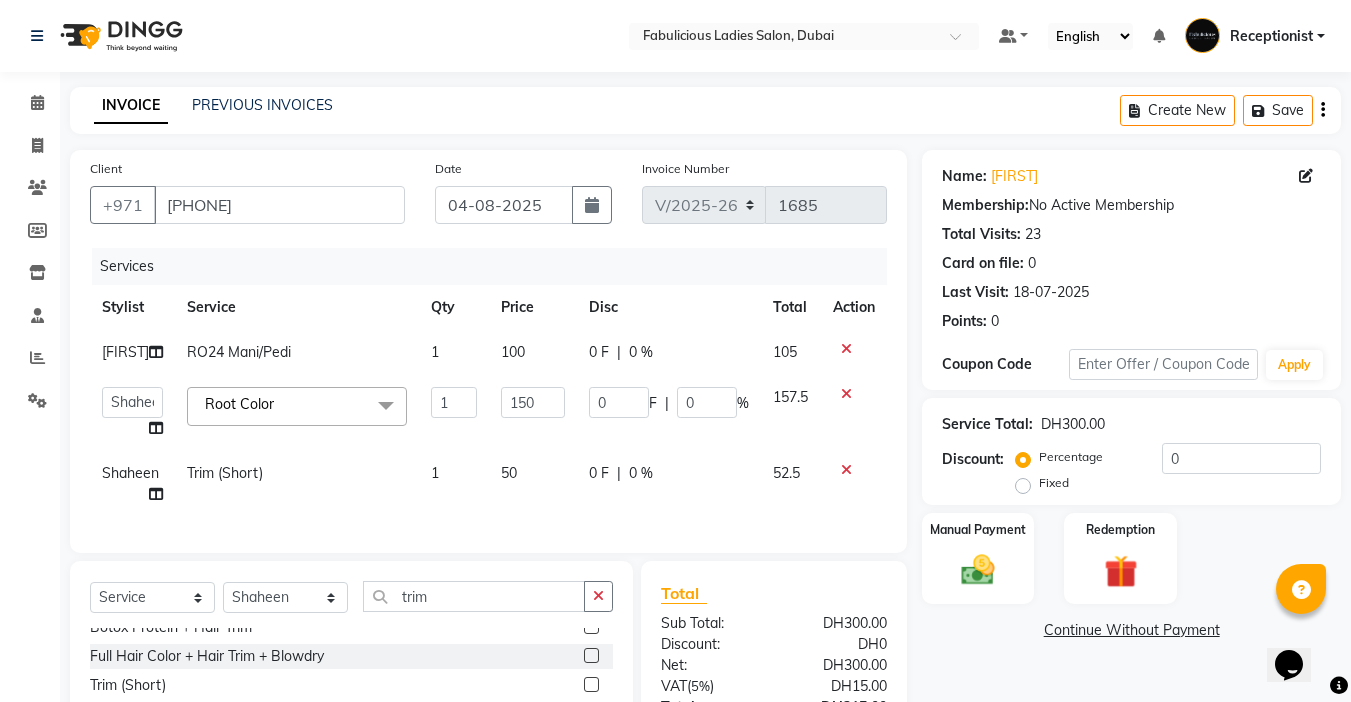 scroll, scrollTop: 199, scrollLeft: 0, axis: vertical 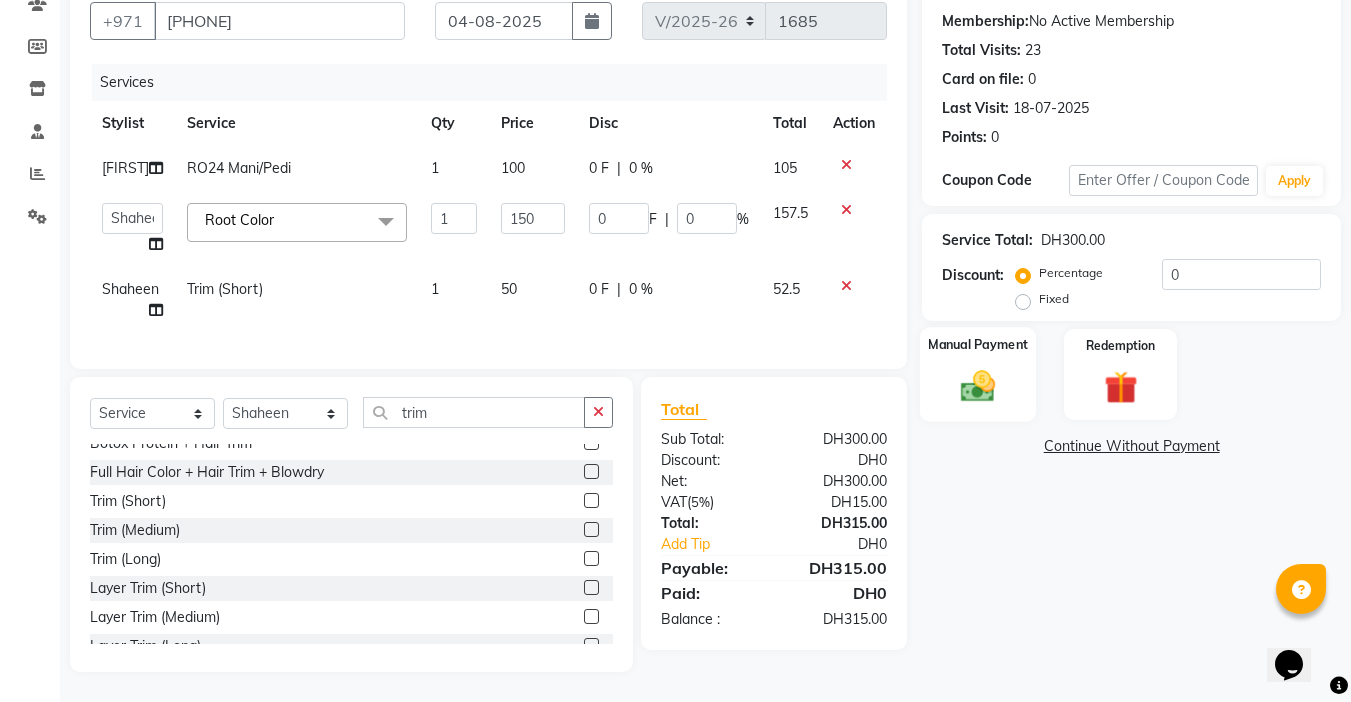 click 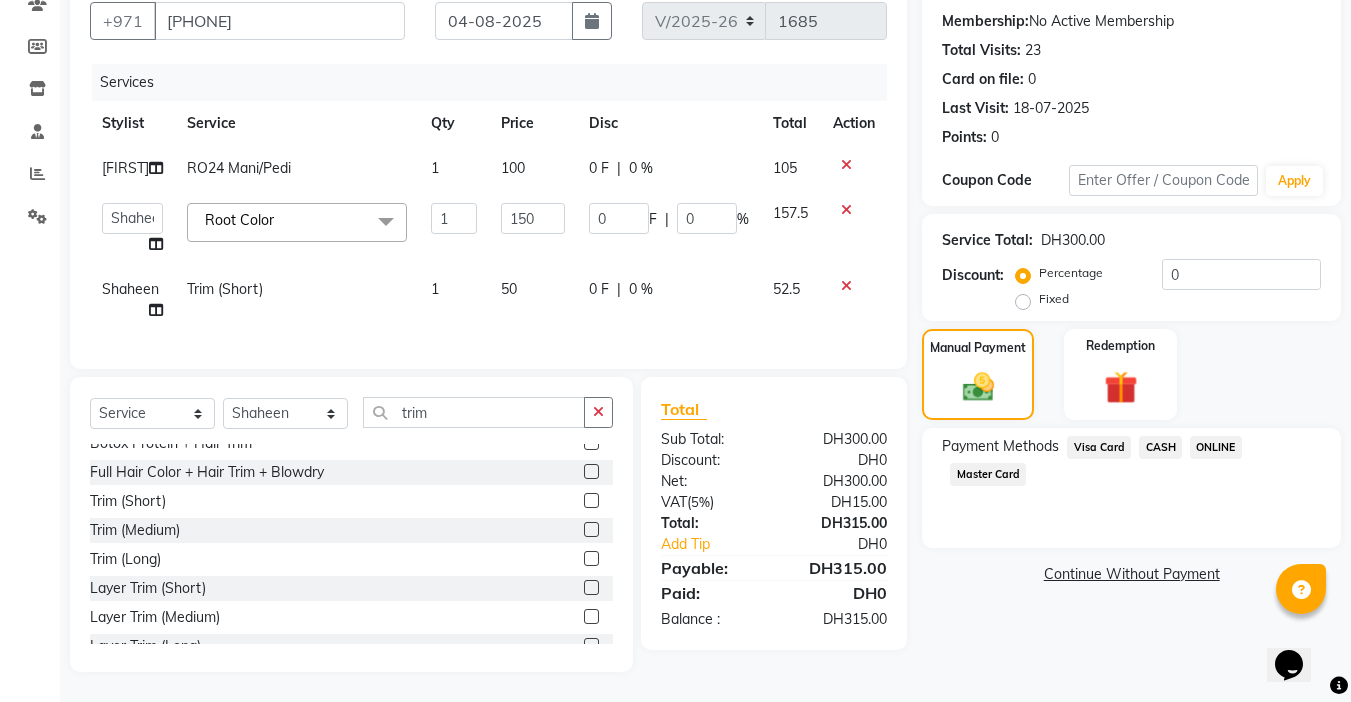 click on "Visa Card" 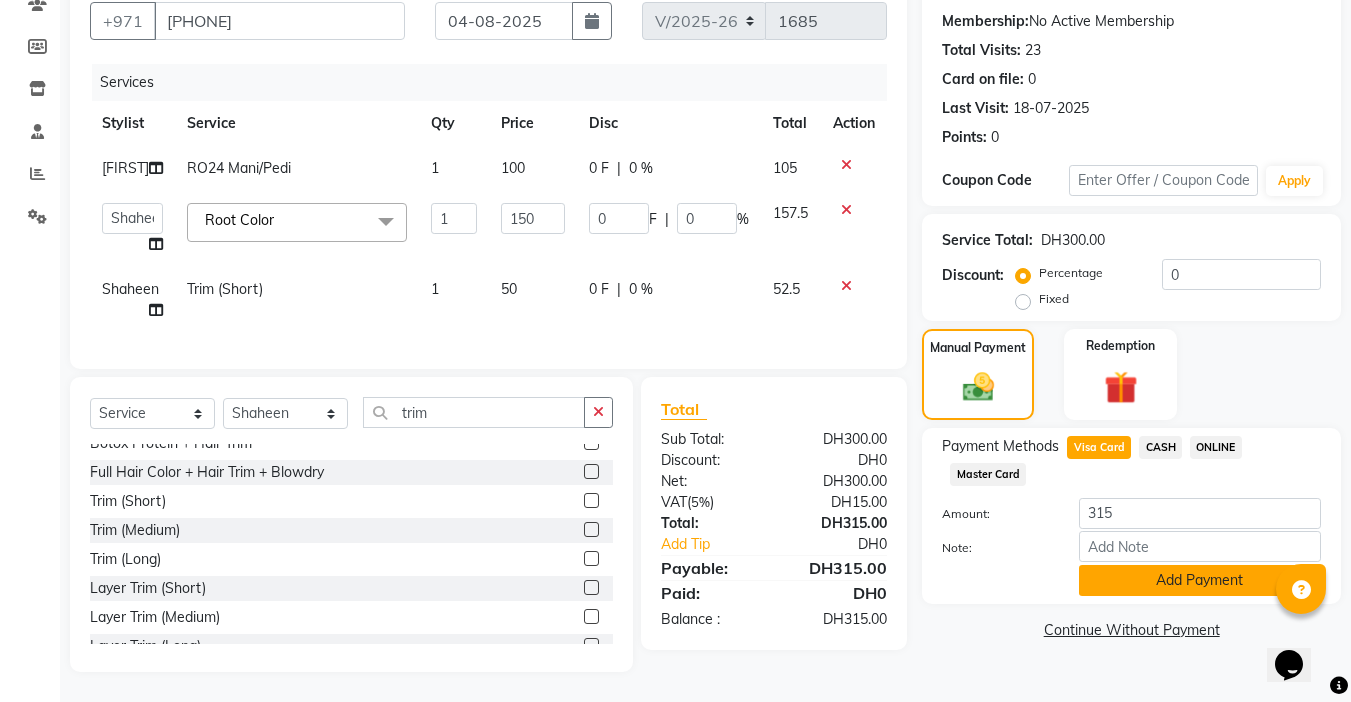 click on "Add Payment" 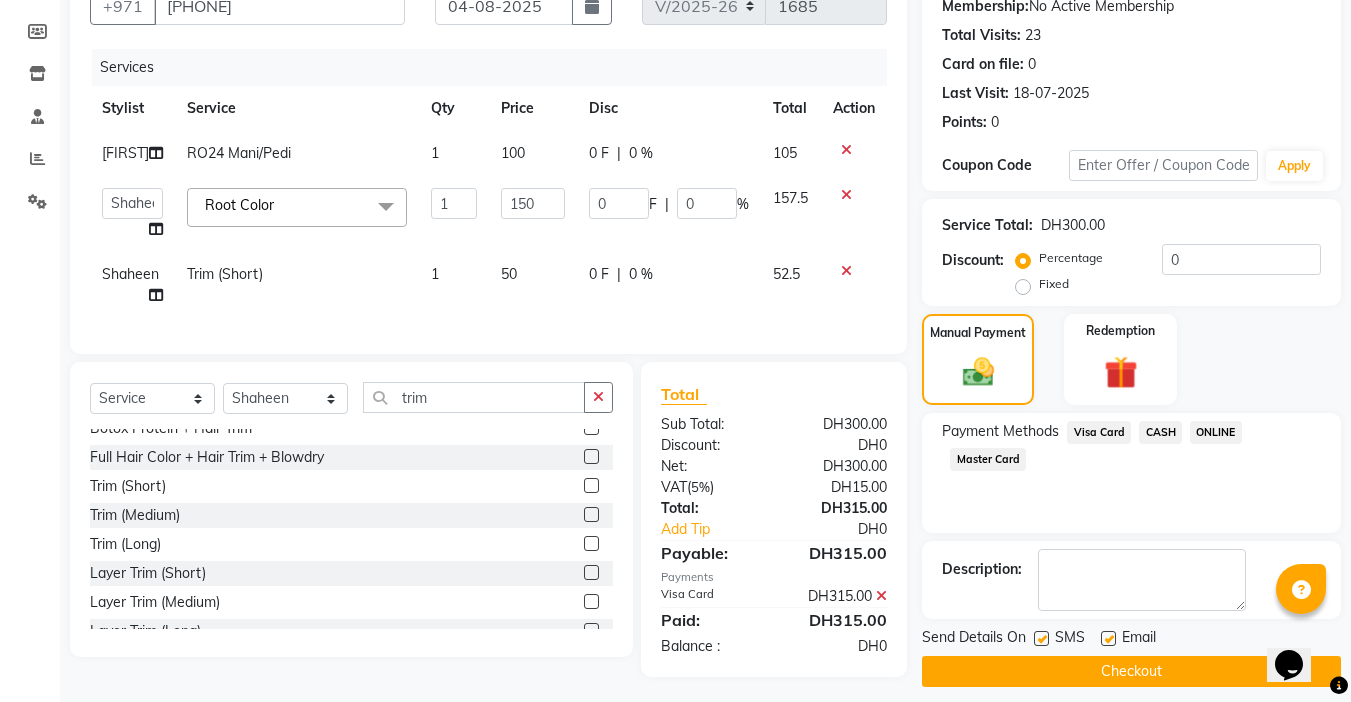 click on "Checkout" 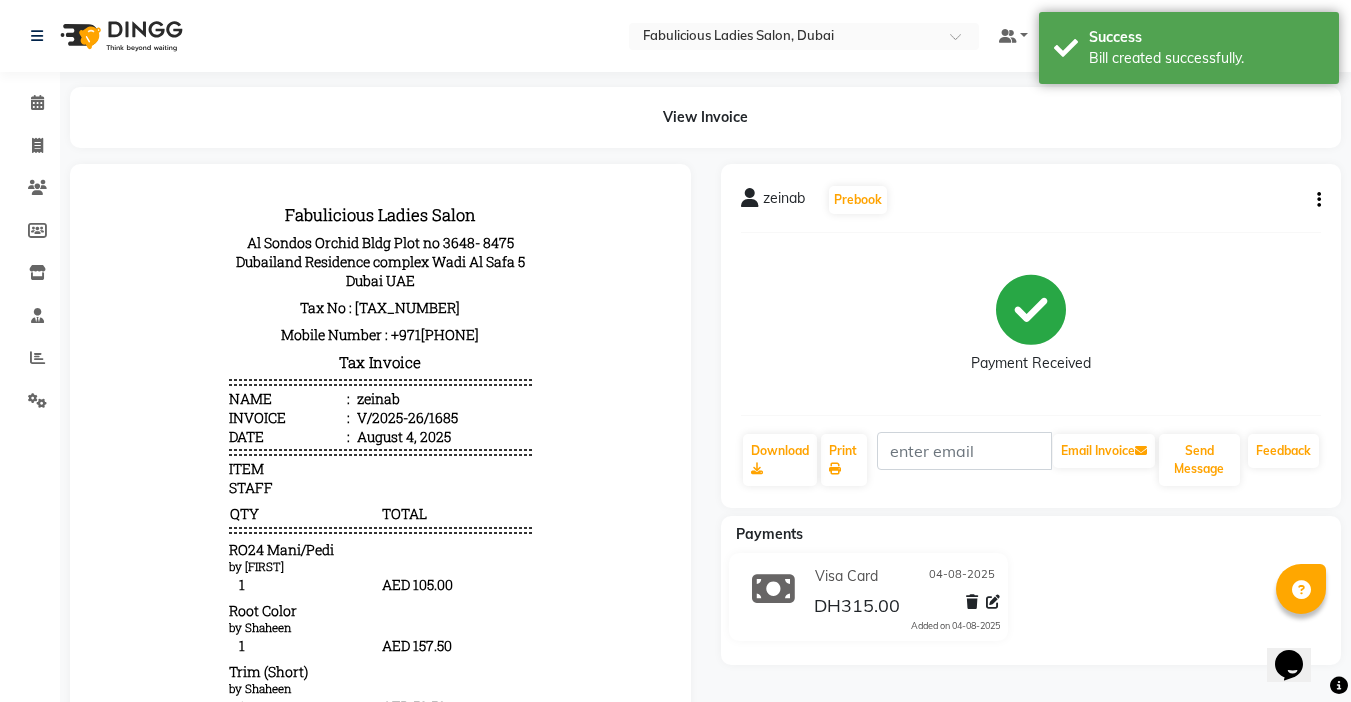 scroll, scrollTop: 0, scrollLeft: 0, axis: both 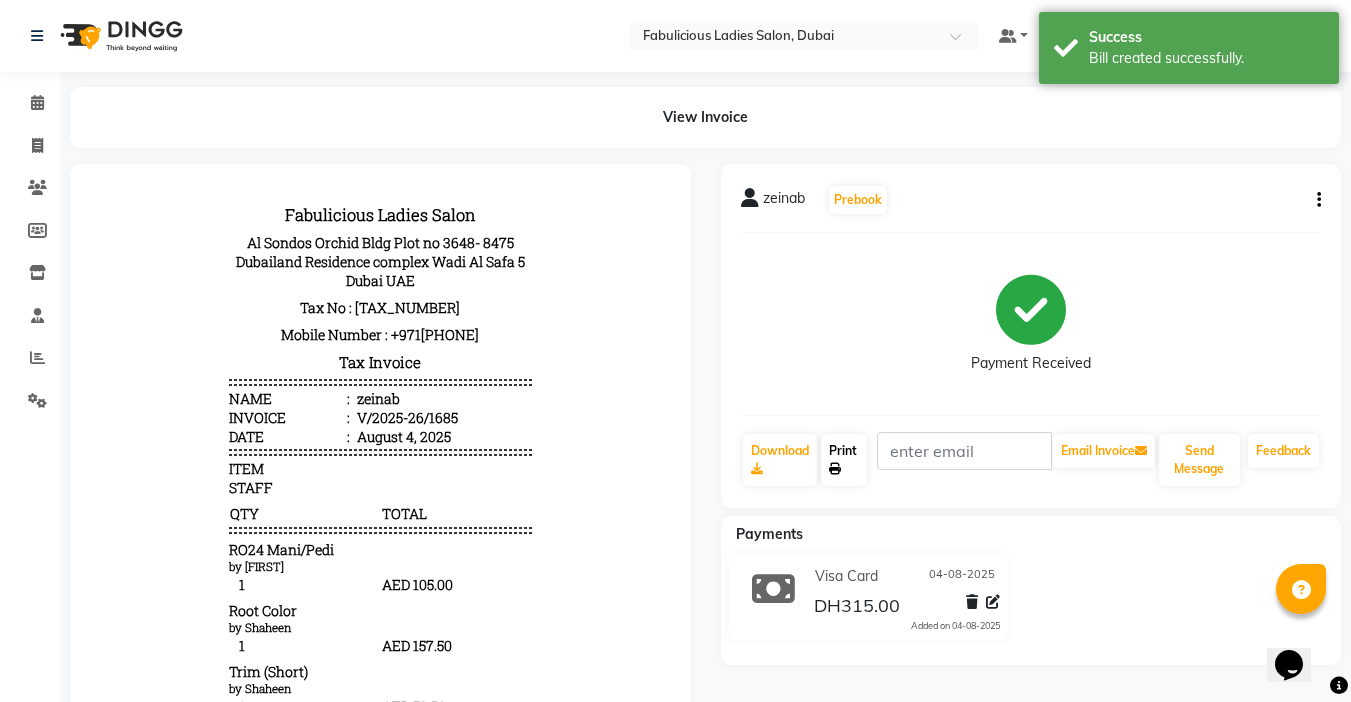 click on "Print" 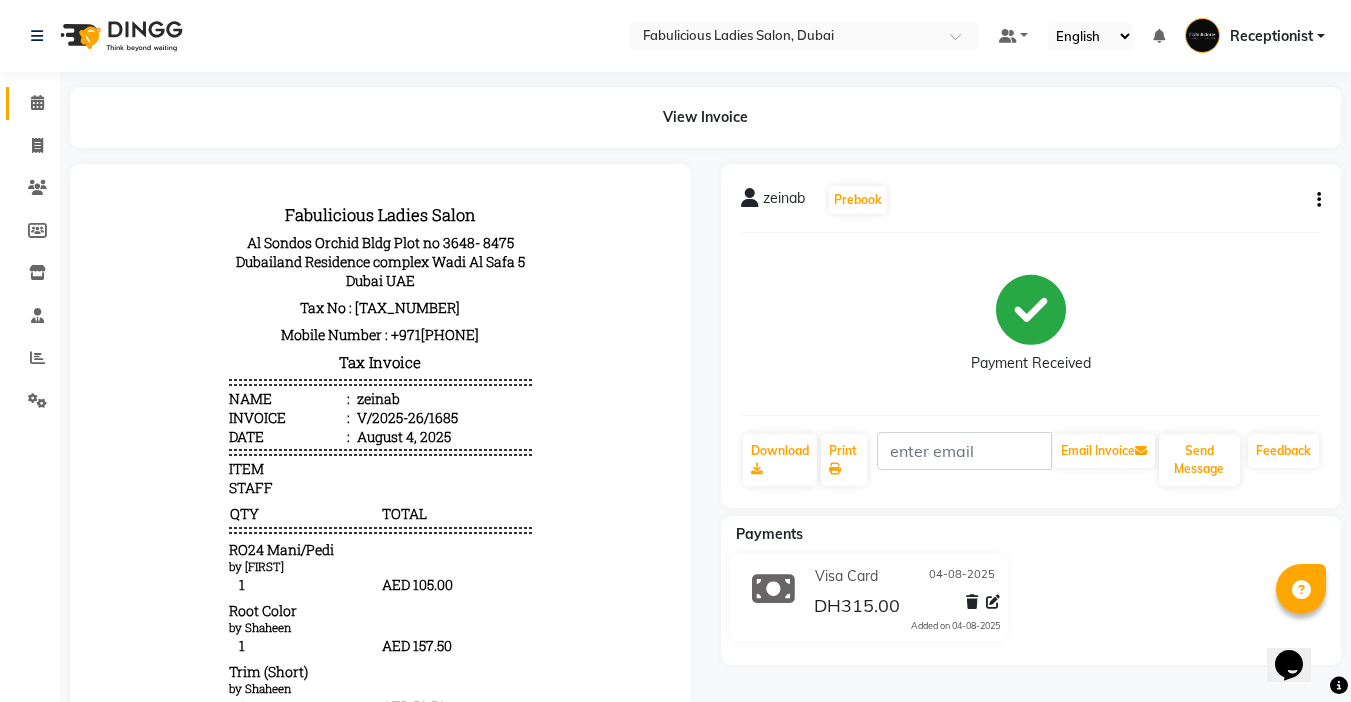 click 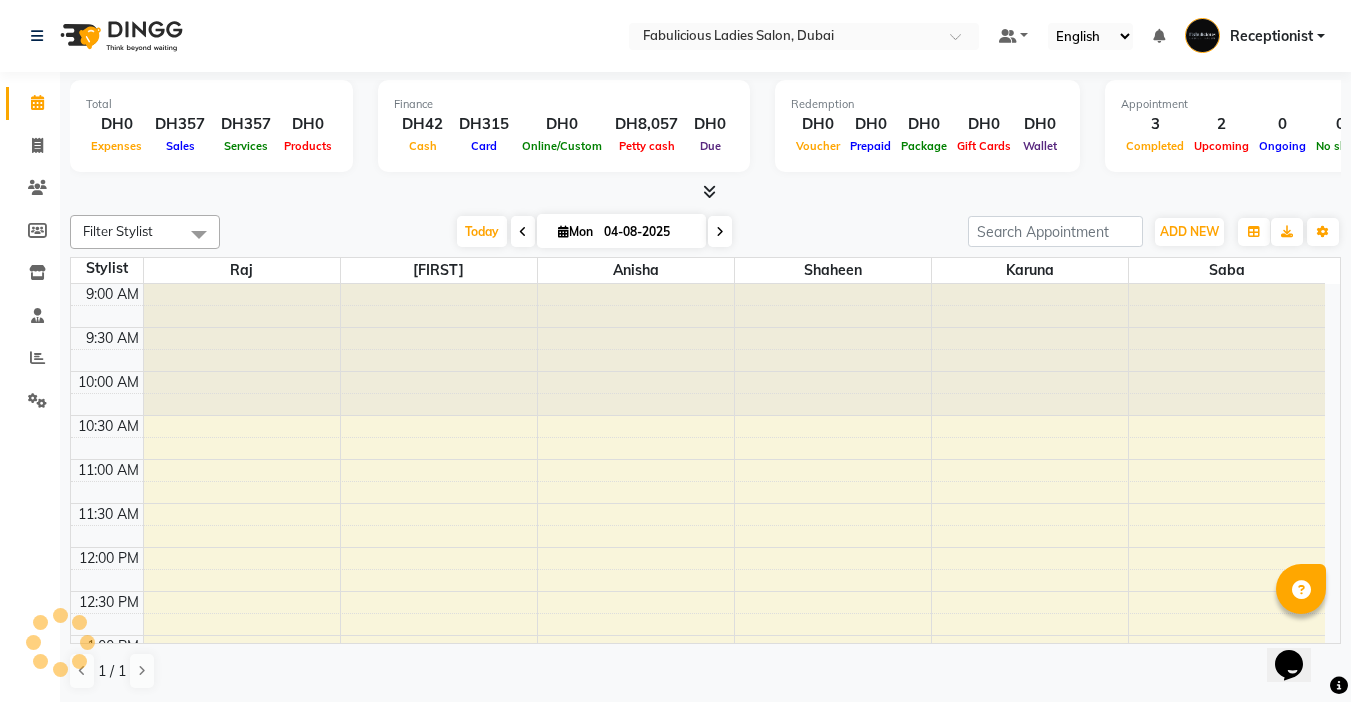 scroll, scrollTop: 0, scrollLeft: 0, axis: both 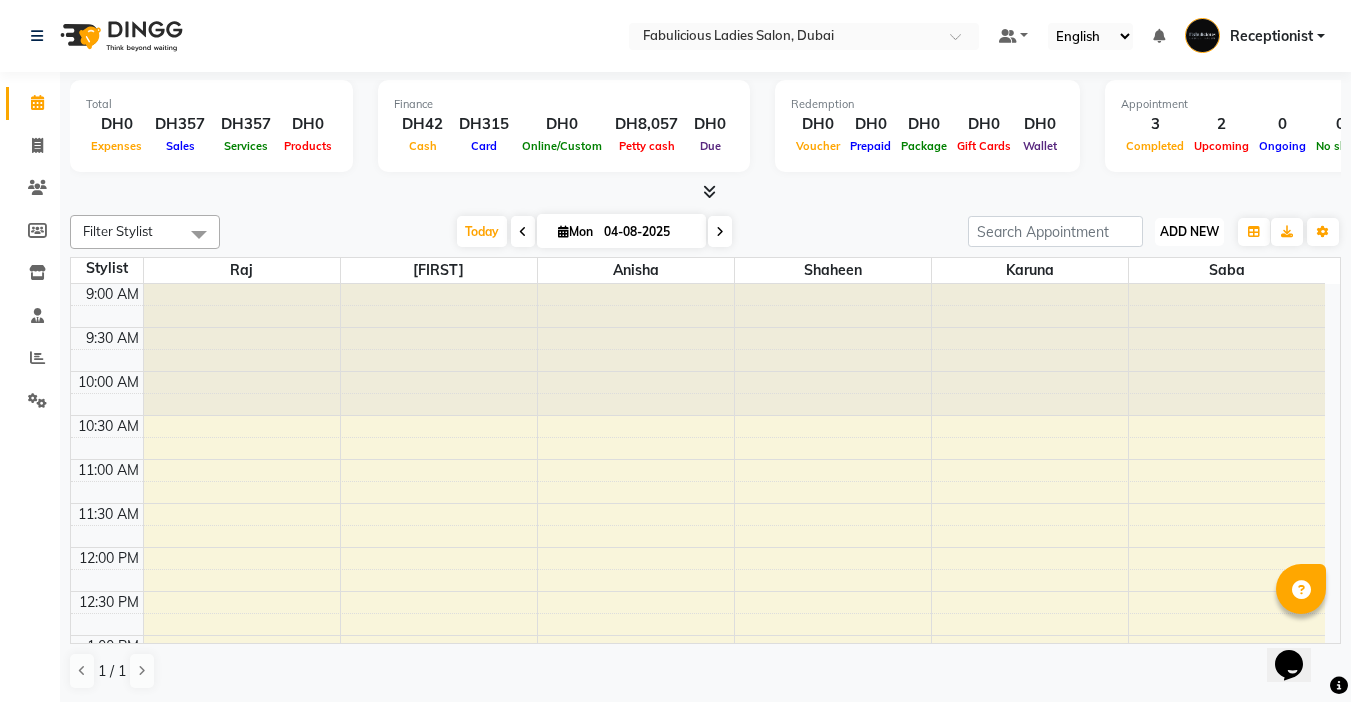 click on "ADD NEW" at bounding box center [1189, 231] 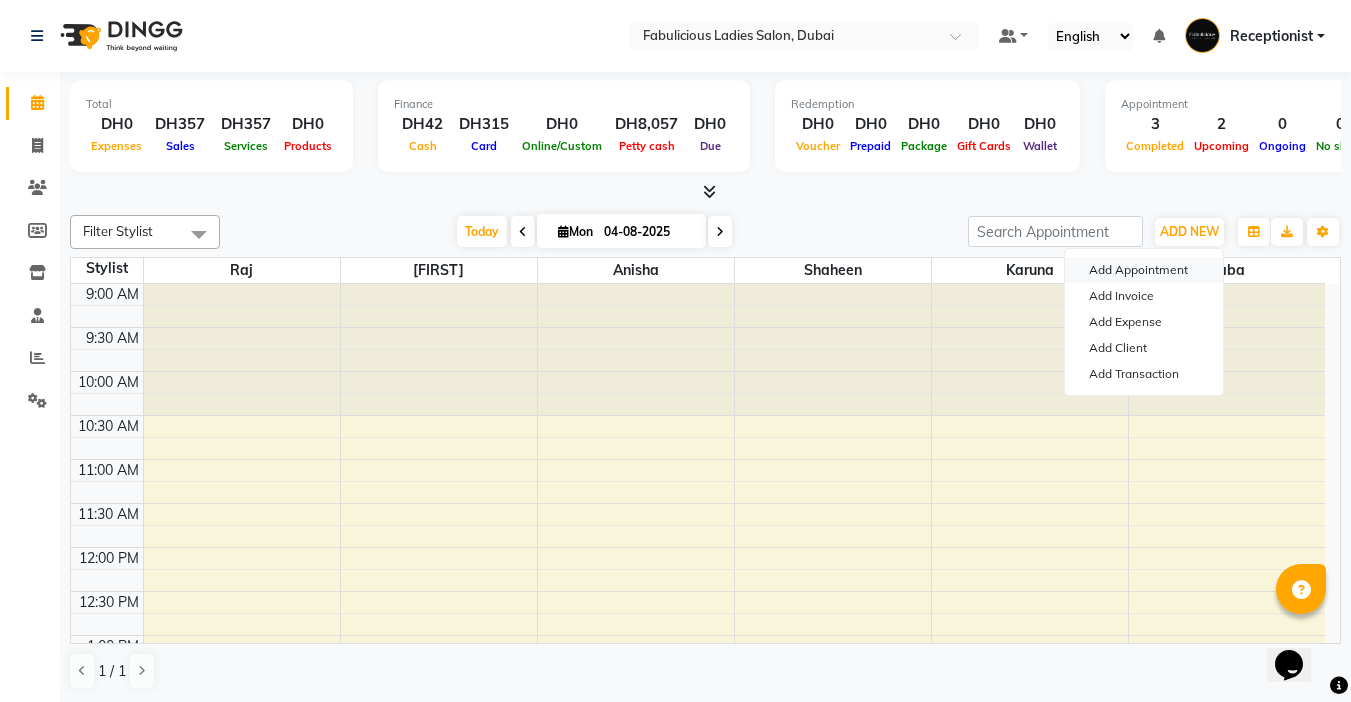 click on "Add Appointment" at bounding box center [1144, 270] 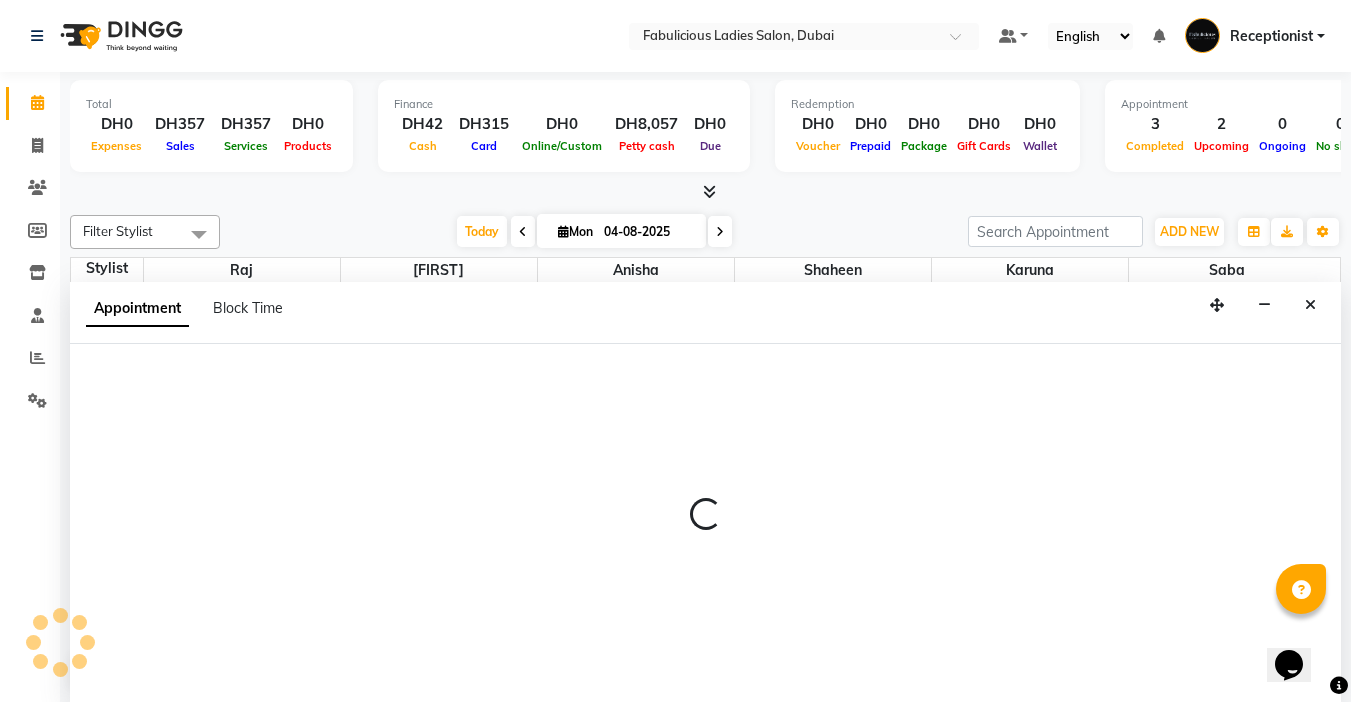 select on "tentative" 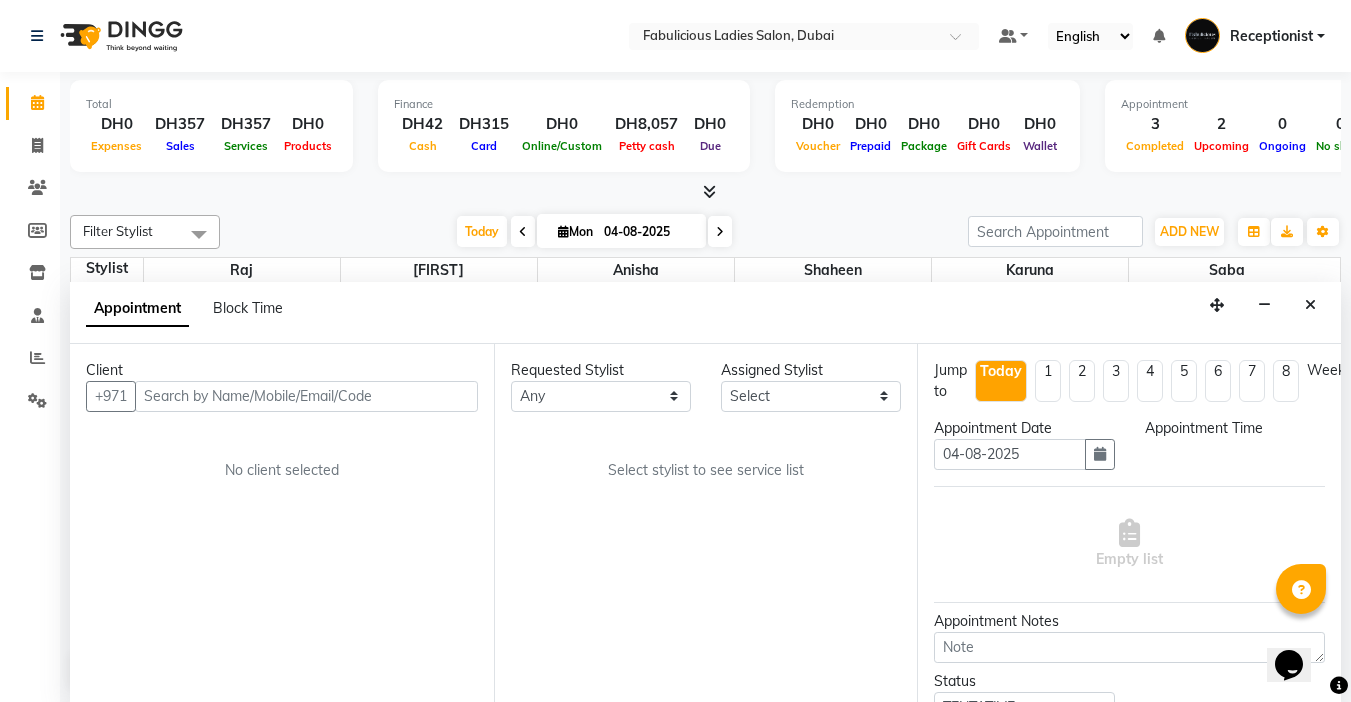 select on "600" 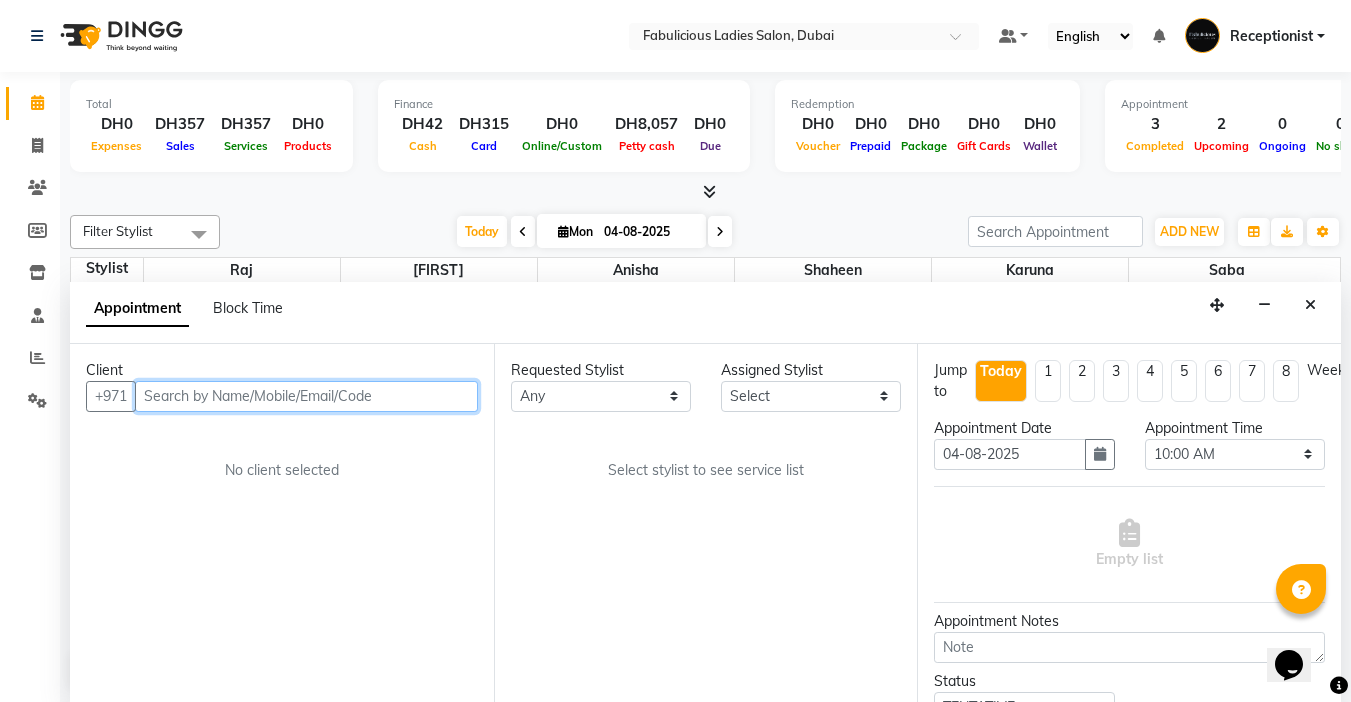 scroll, scrollTop: 1, scrollLeft: 0, axis: vertical 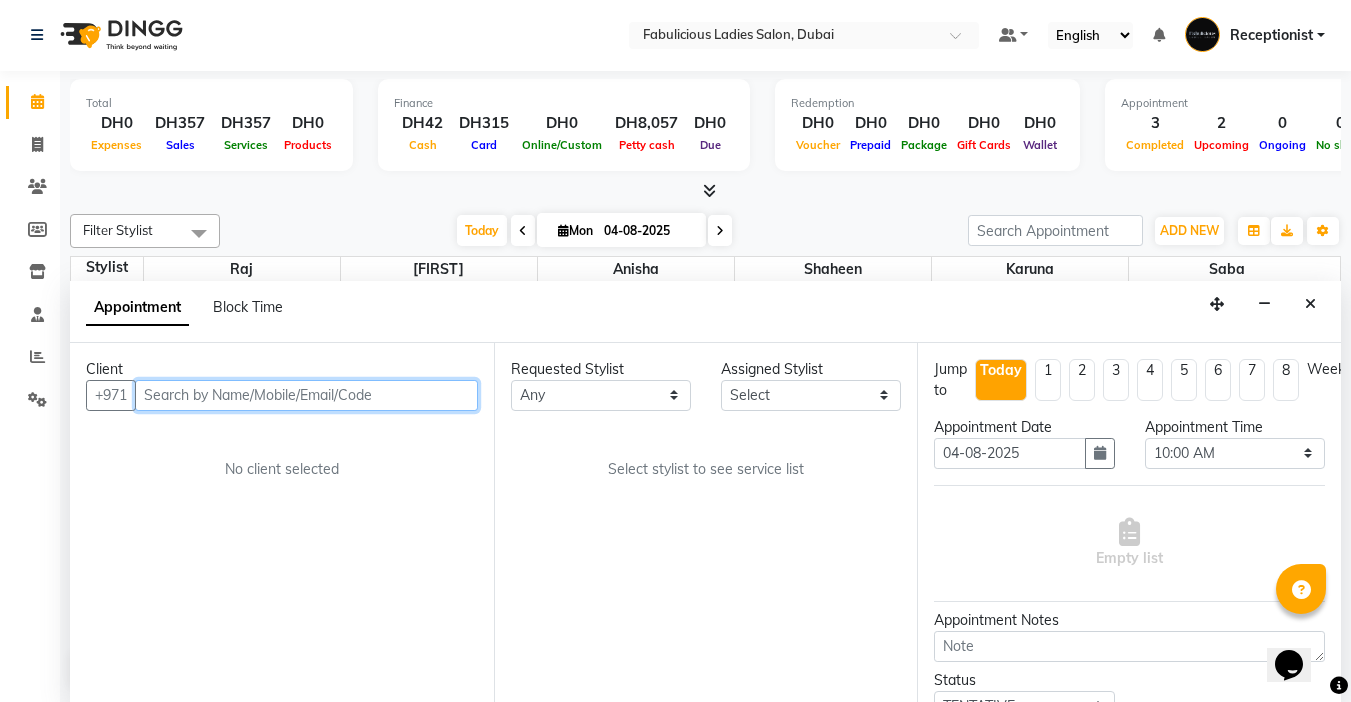 click at bounding box center (306, 395) 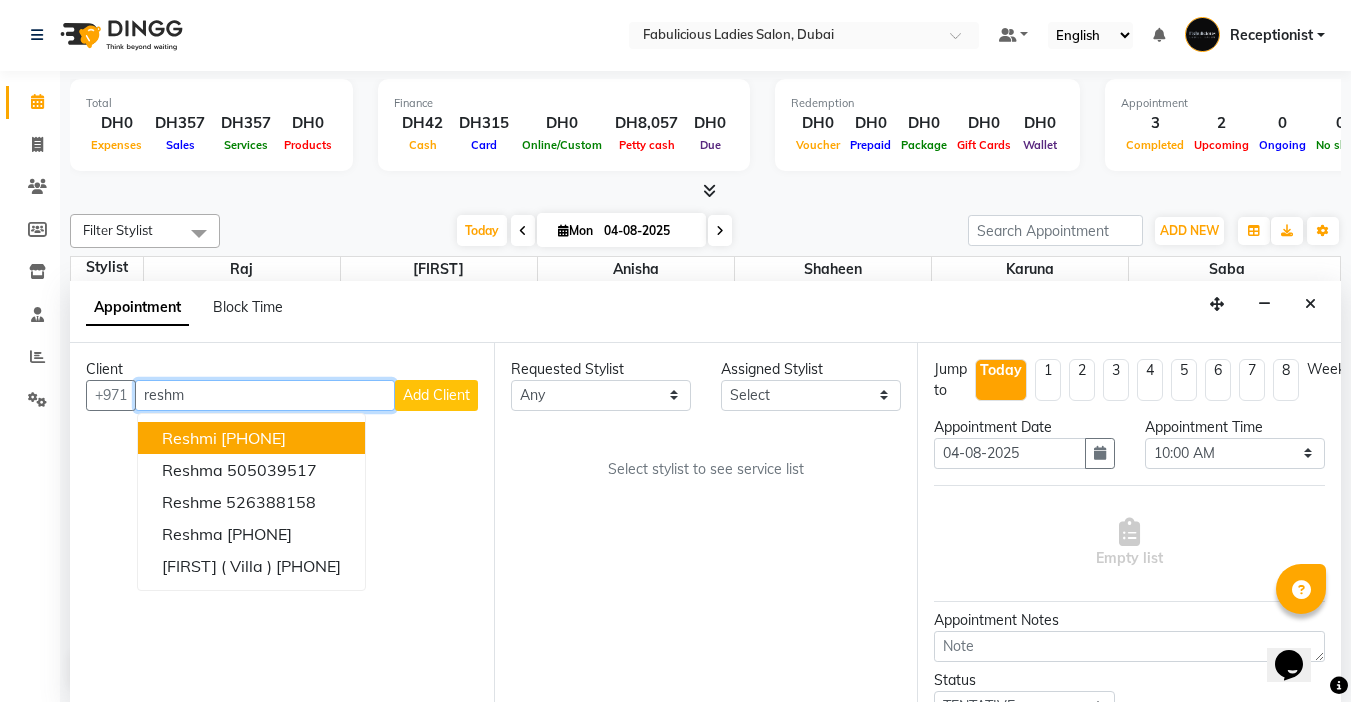 click on "[FIRST]  [PHONE]" at bounding box center [251, 438] 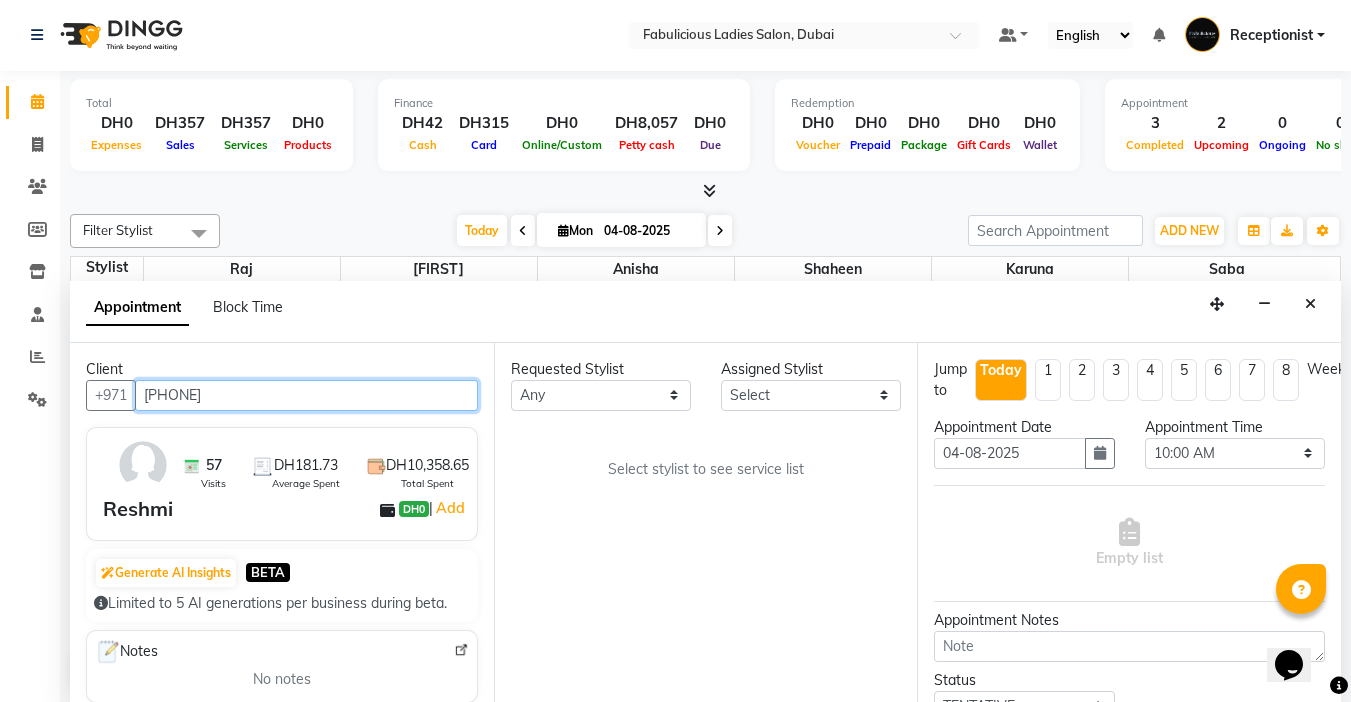 type on "[PHONE]" 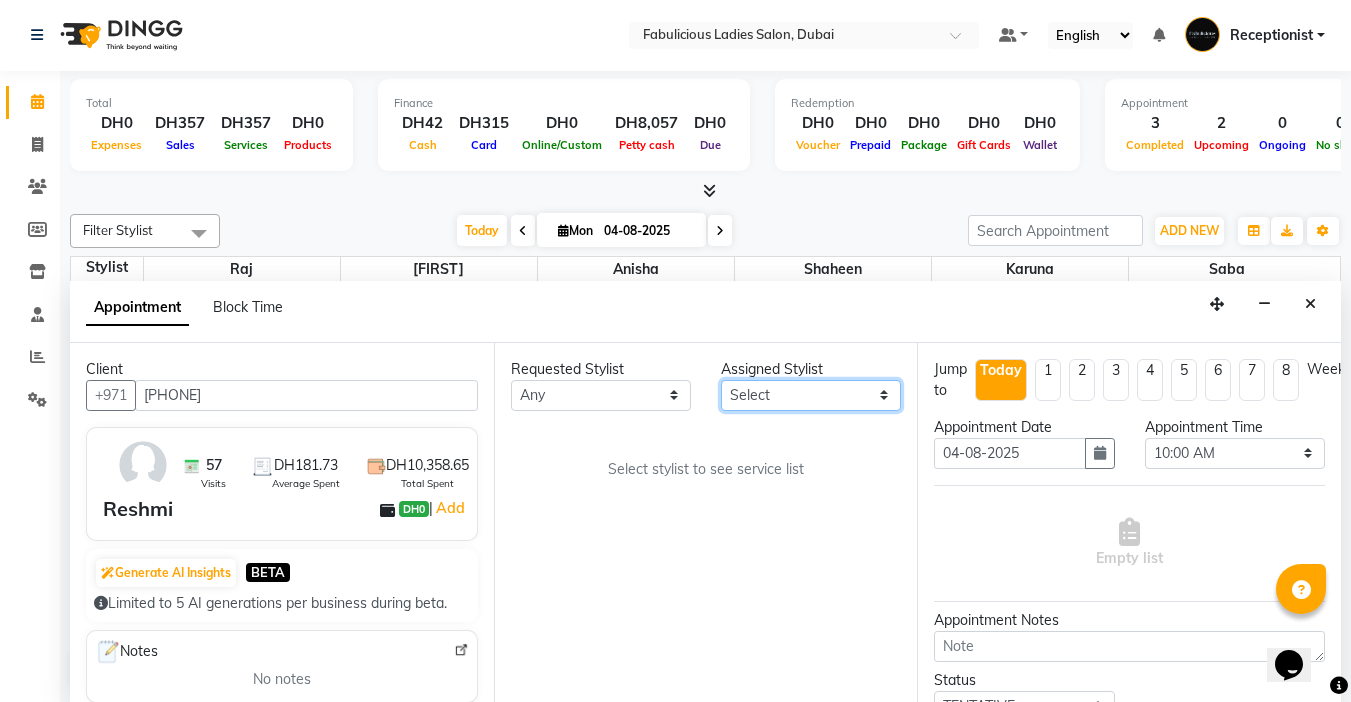 click on "Select [FIRST] [FIRST]  [FIRST] [FIRST] [FIRST]" at bounding box center (811, 395) 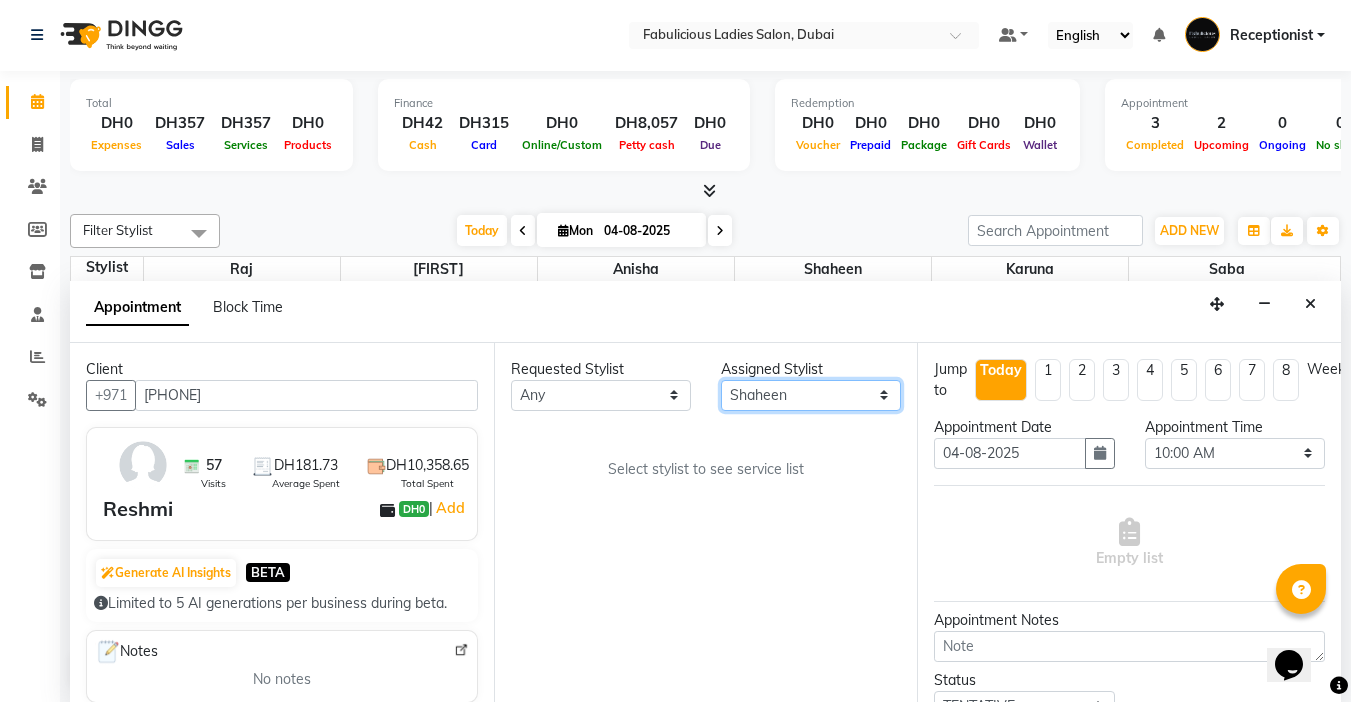 click on "Select [FIRST] [FIRST]  [FIRST] [FIRST] [FIRST]" at bounding box center (811, 395) 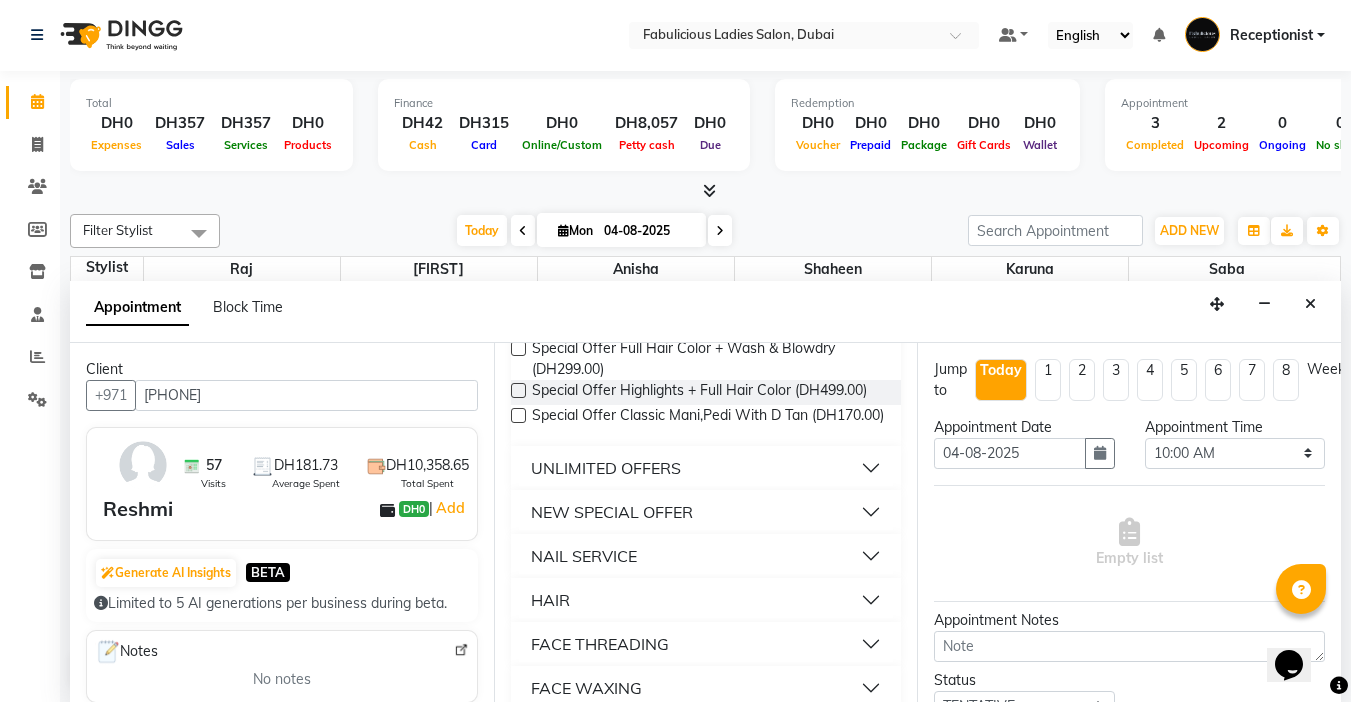 scroll, scrollTop: 1200, scrollLeft: 0, axis: vertical 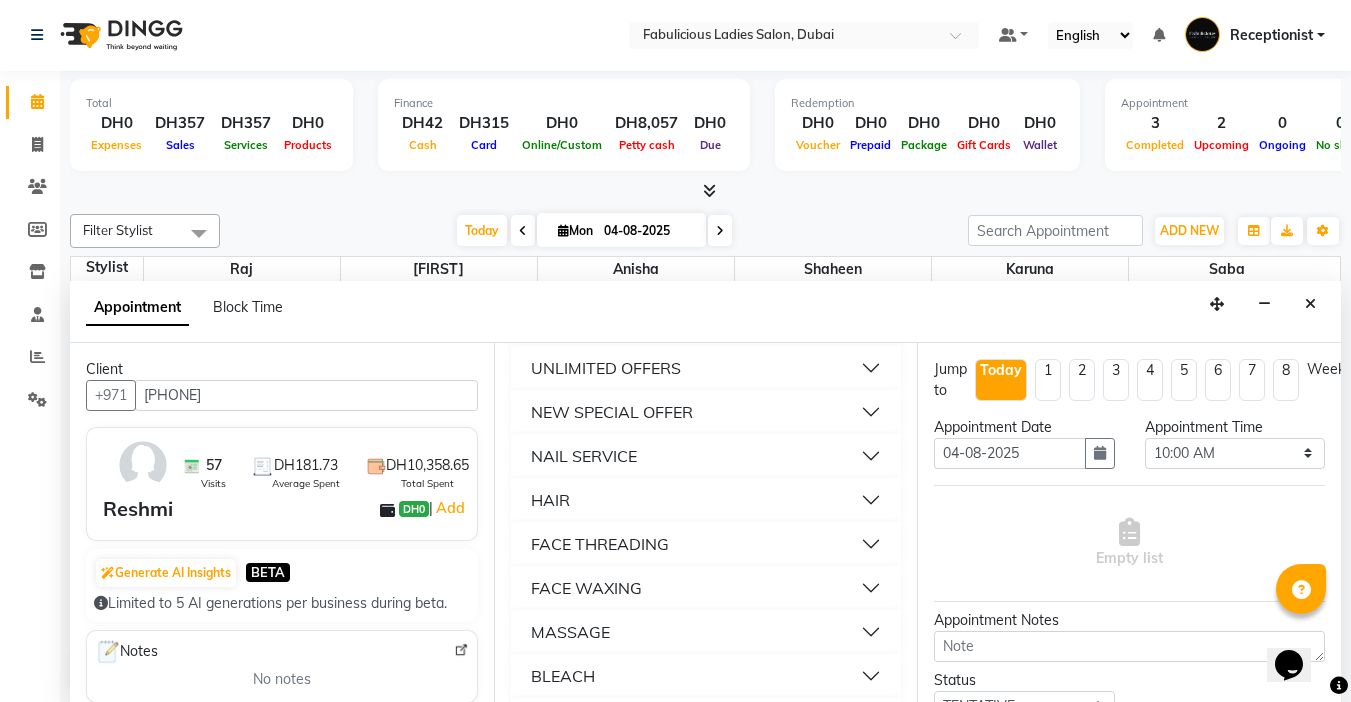 click on "FACE THREADING" at bounding box center [706, 544] 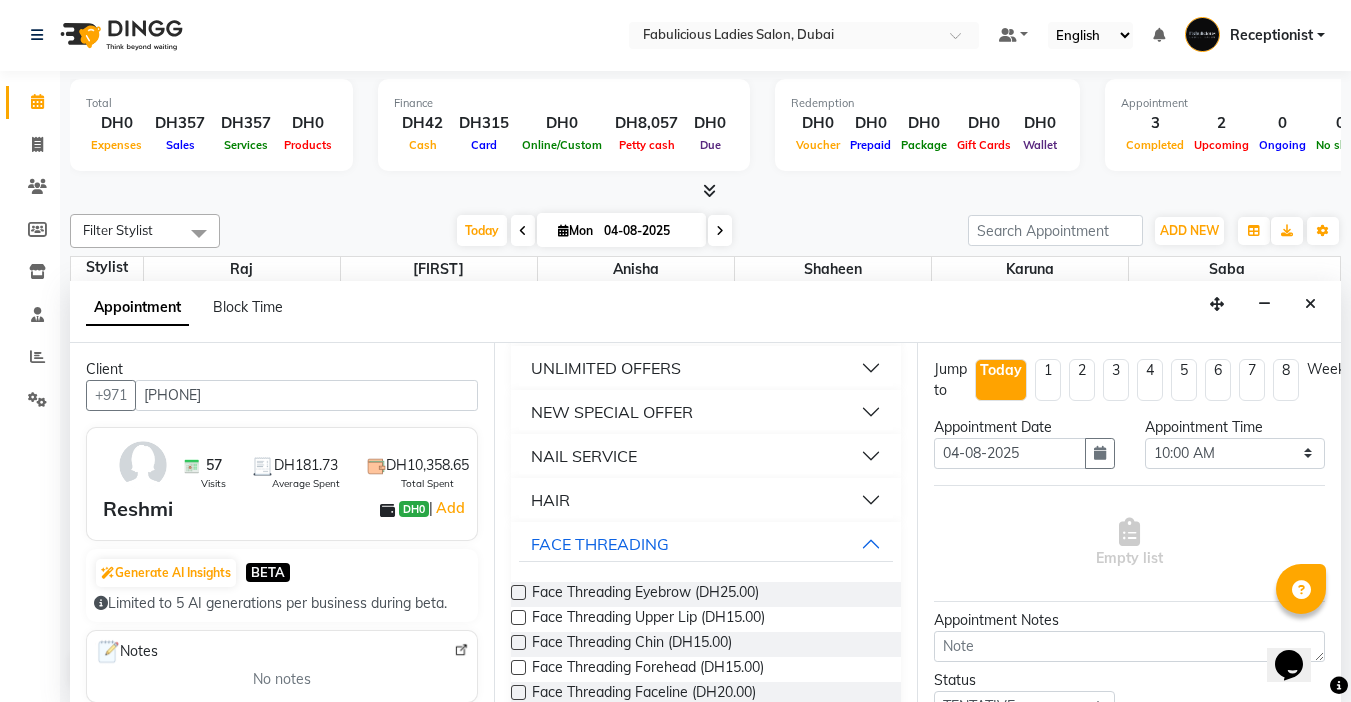 drag, startPoint x: 516, startPoint y: 641, endPoint x: 530, endPoint y: 627, distance: 19.79899 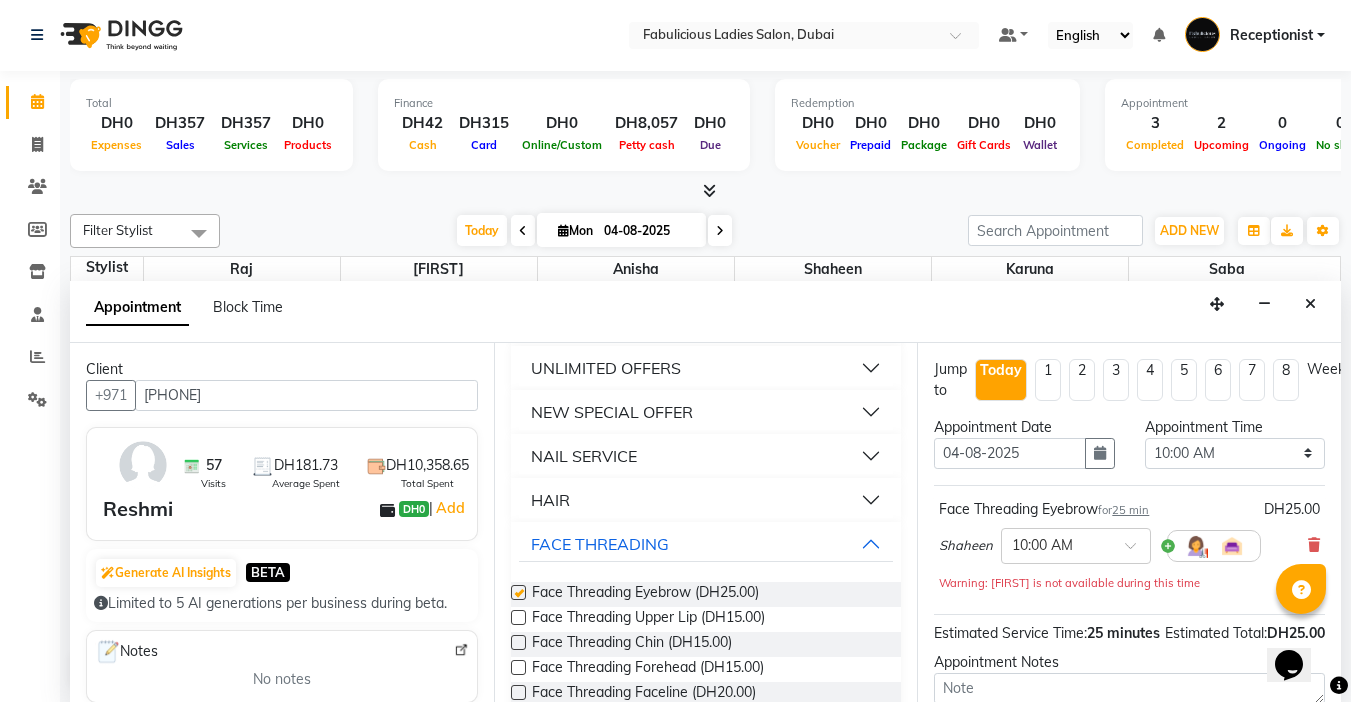 checkbox on "false" 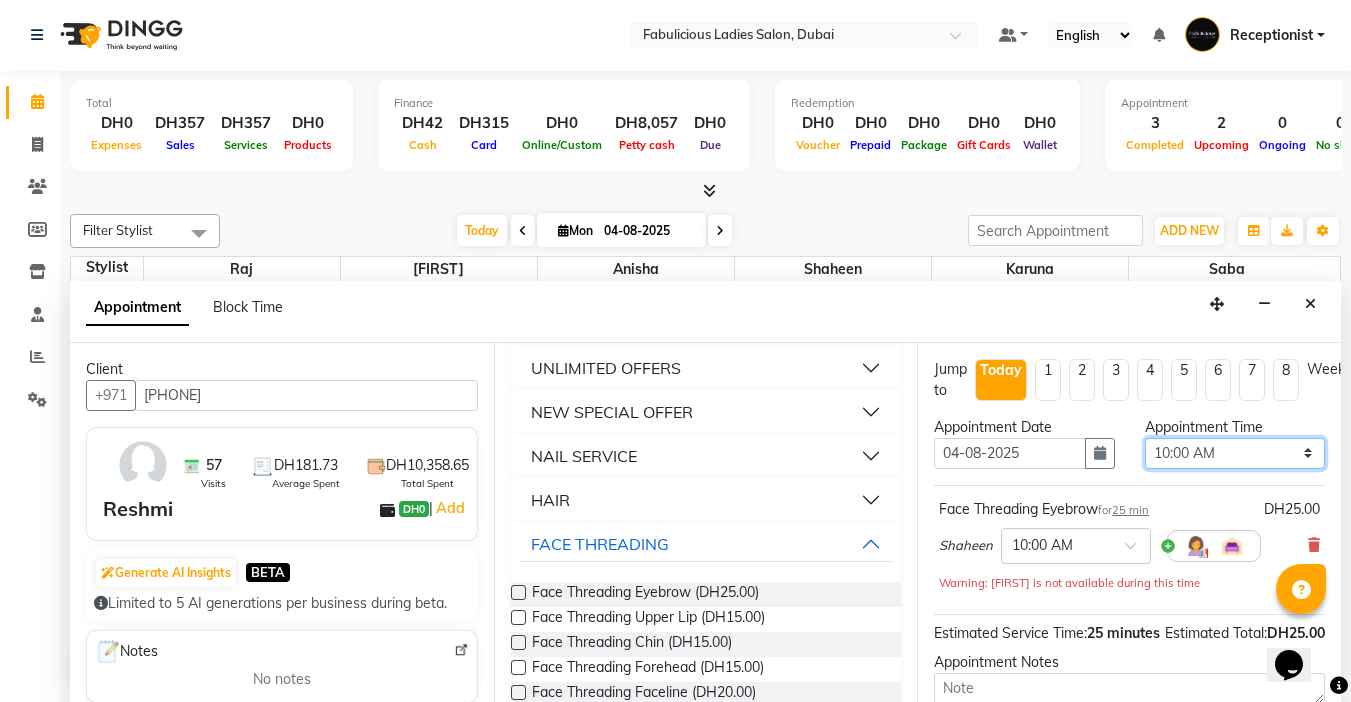 drag, startPoint x: 1245, startPoint y: 445, endPoint x: 1236, endPoint y: 439, distance: 10.816654 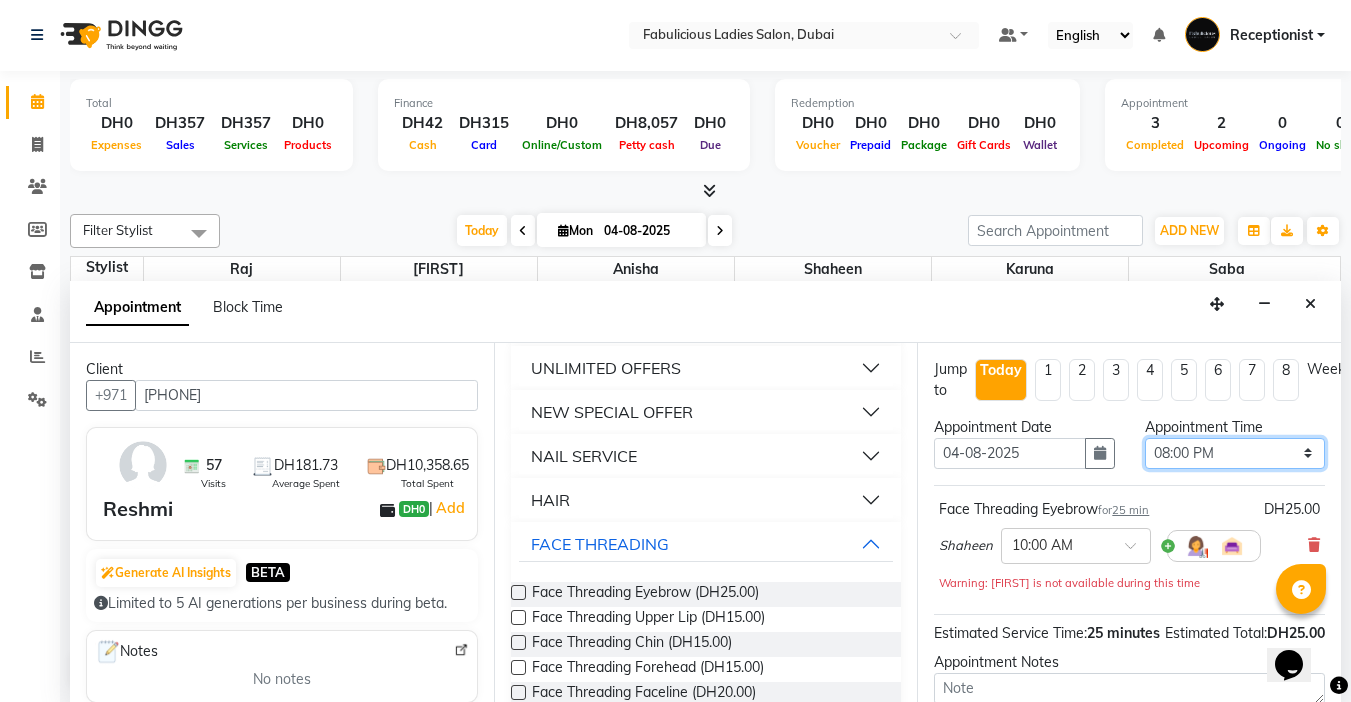 click on "Select 10:00 AM 10:15 AM 10:30 AM 10:45 AM 11:00 AM 11:15 AM 11:30 AM 11:45 AM 12:00 PM 12:15 PM 12:30 PM 12:45 PM 01:00 PM 01:15 PM 01:30 PM 01:45 PM 02:00 PM 02:15 PM 02:30 PM 02:45 PM 03:00 PM 03:15 PM 03:30 PM 03:45 PM 04:00 PM 04:15 PM 04:30 PM 04:45 PM 05:00 PM 05:15 PM 05:30 PM 05:45 PM 06:00 PM 06:15 PM 06:30 PM 06:45 PM 07:00 PM 07:15 PM 07:30 PM 07:45 PM 08:00 PM 08:15 PM 08:30 PM 08:45 PM 09:00 PM 09:15 PM 09:30 PM 09:45 PM 10:00 PM 10:15 PM 10:30 PM 10:45 PM 11:00 PM 11:15 PM 11:30 PM 11:45 PM" at bounding box center (1235, 453) 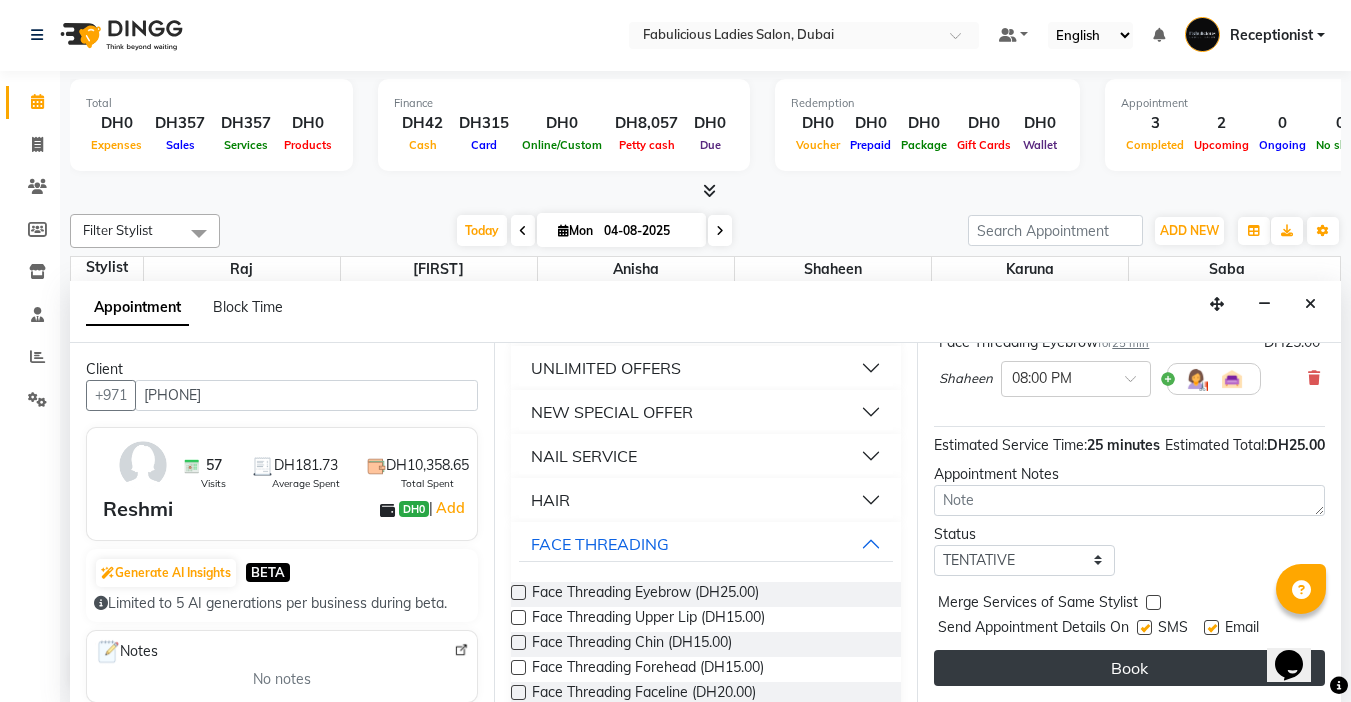 scroll, scrollTop: 203, scrollLeft: 0, axis: vertical 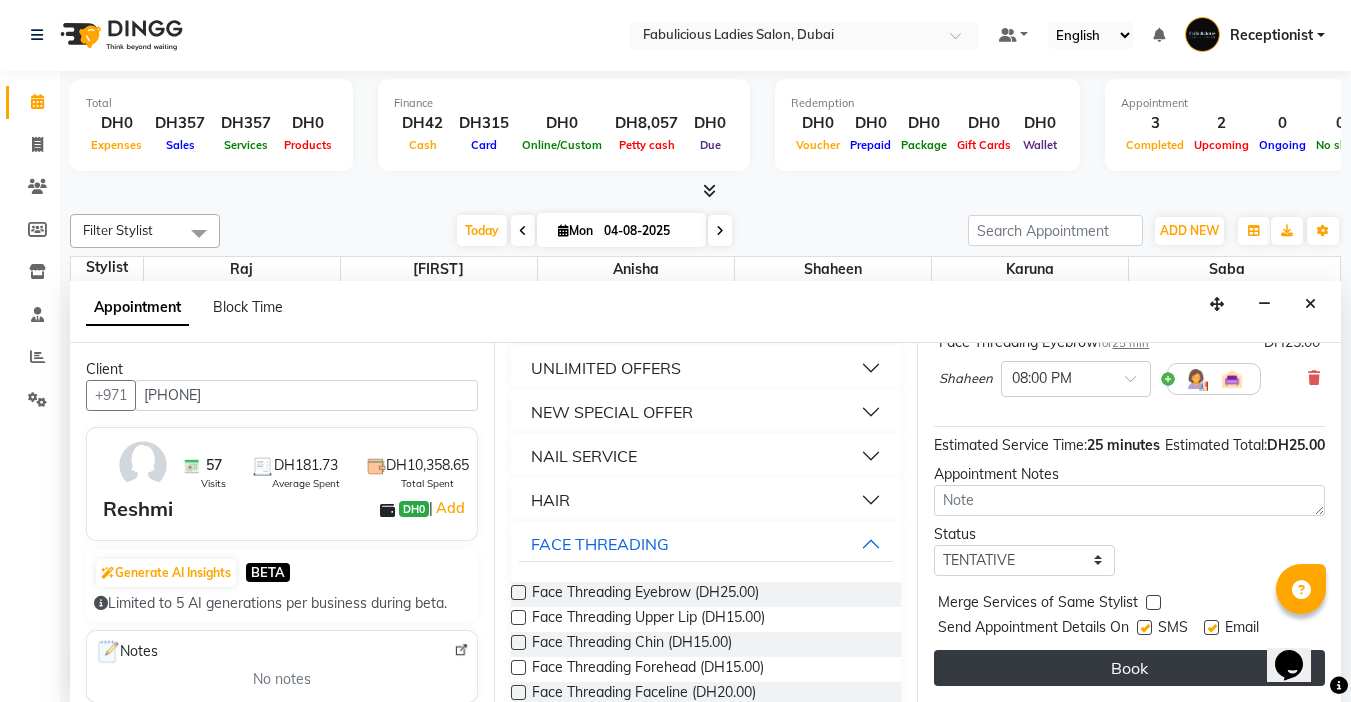 drag, startPoint x: 1153, startPoint y: 584, endPoint x: 1132, endPoint y: 656, distance: 75 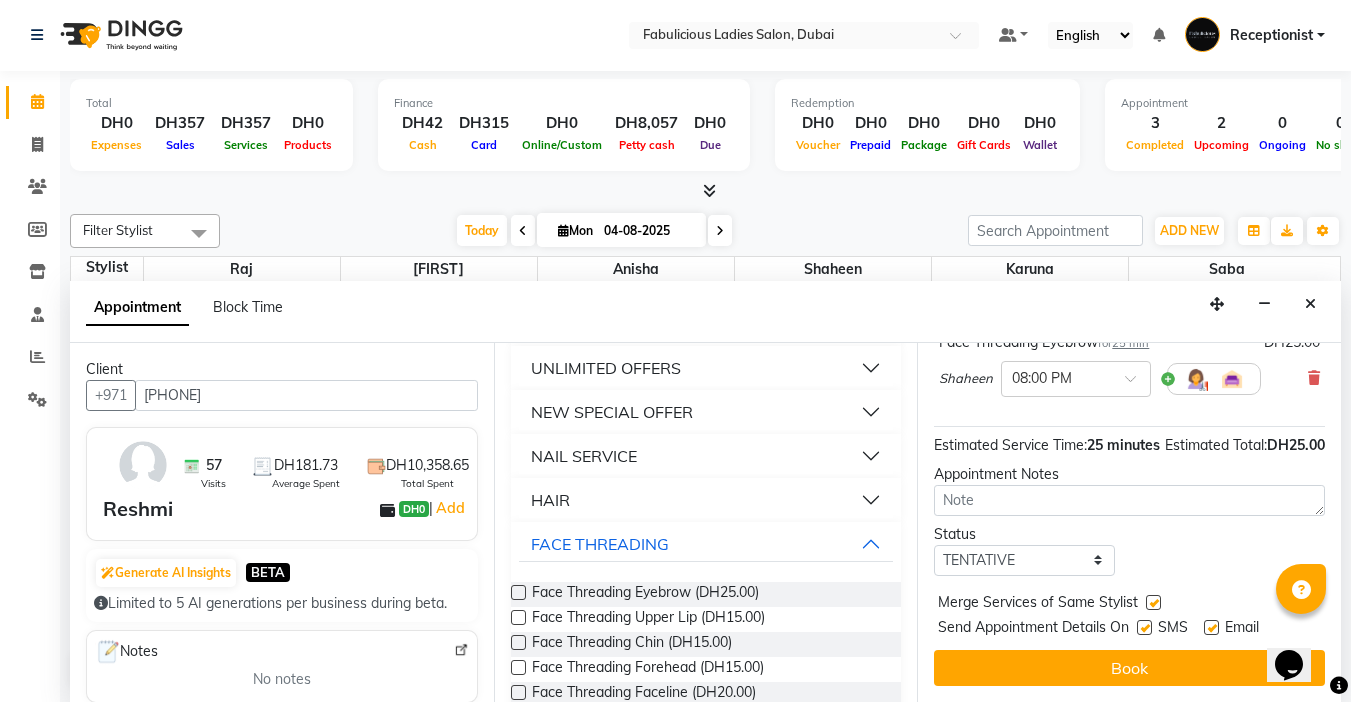 drag, startPoint x: 1131, startPoint y: 662, endPoint x: 1124, endPoint y: 618, distance: 44.553337 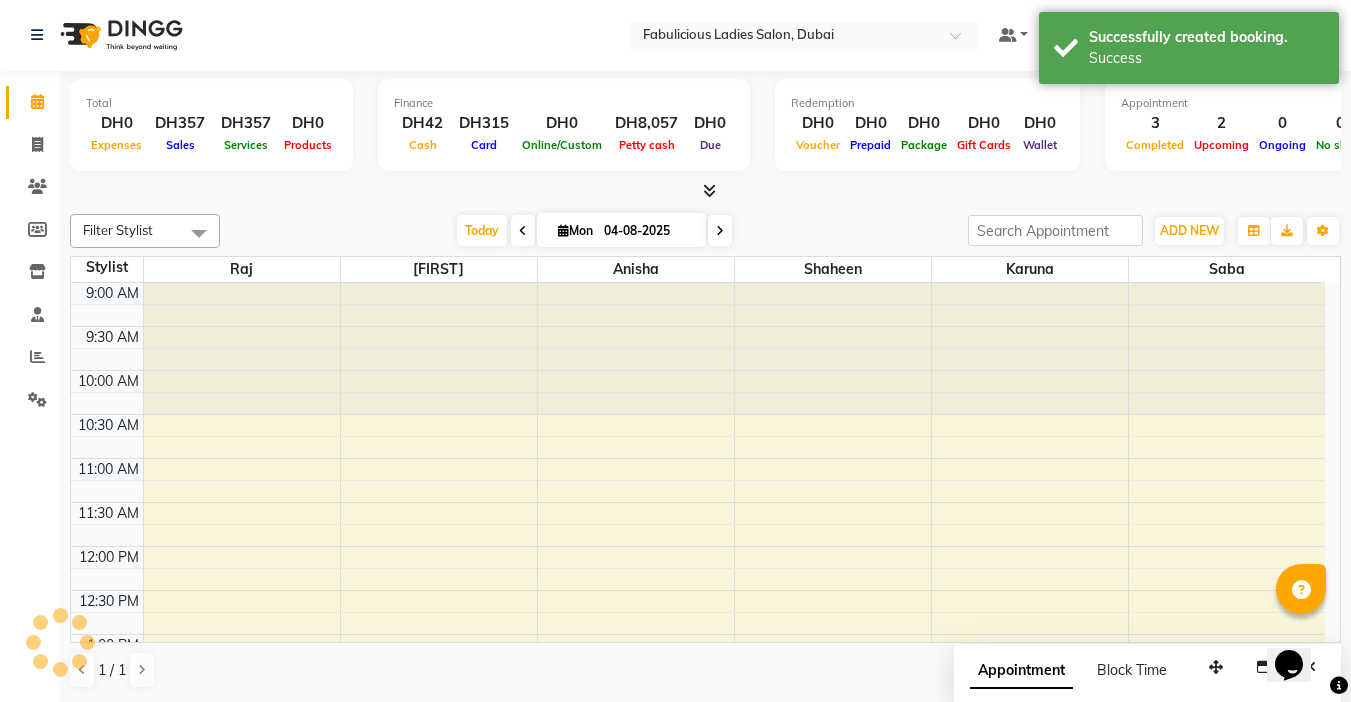 scroll, scrollTop: 0, scrollLeft: 0, axis: both 